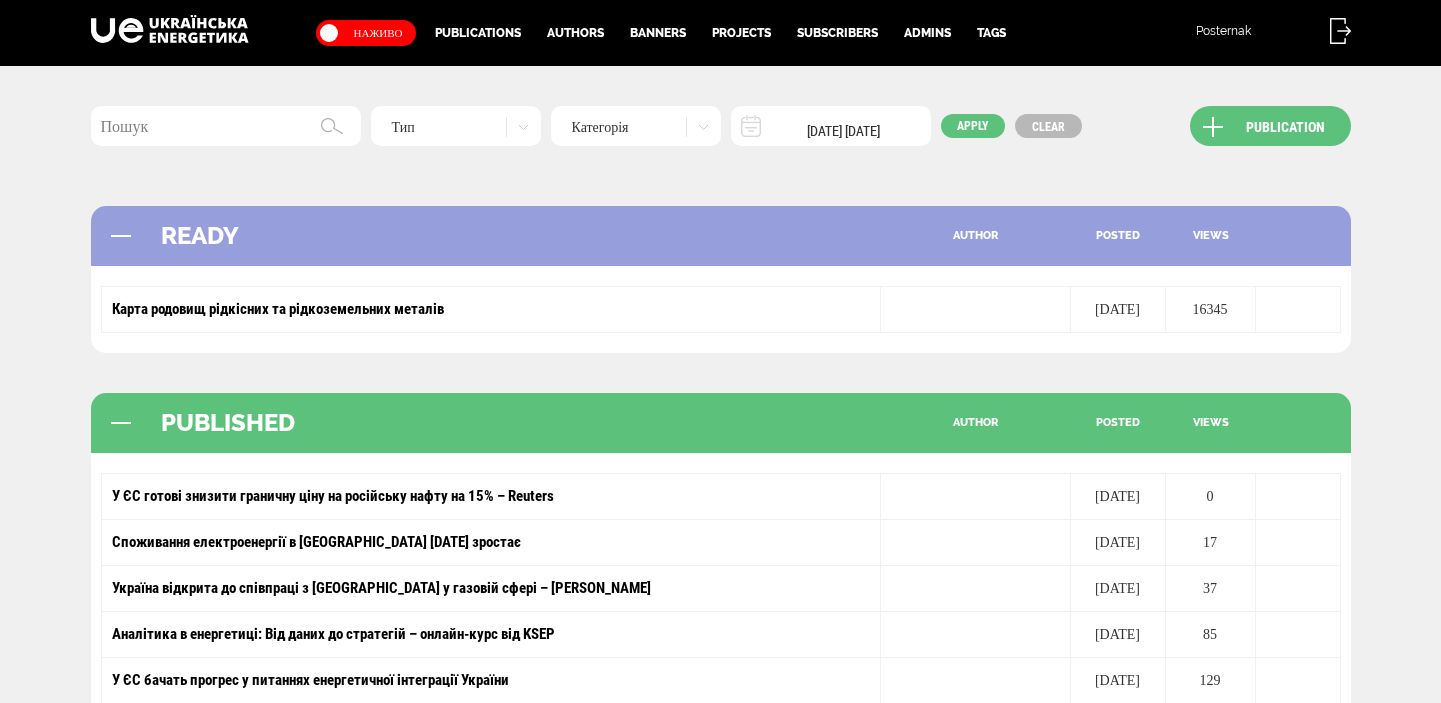 scroll, scrollTop: 0, scrollLeft: 0, axis: both 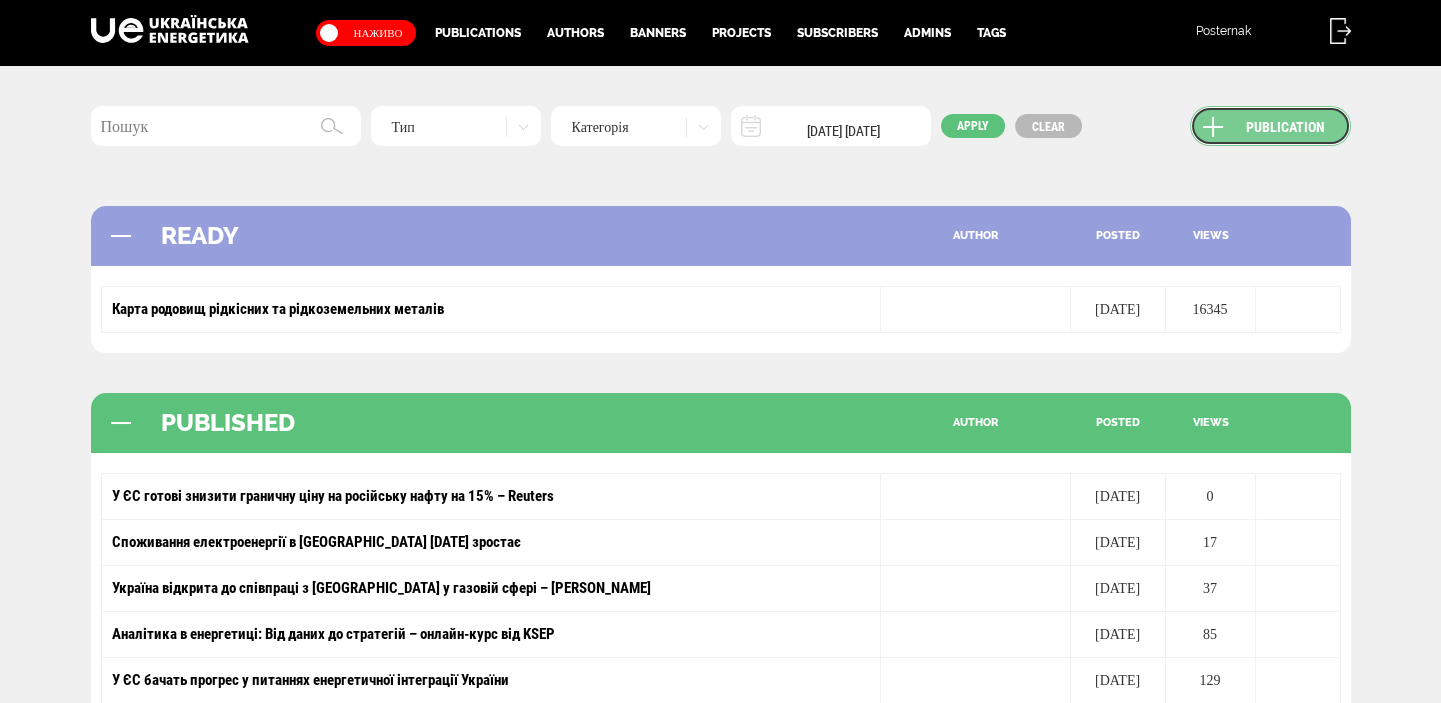 click on "Publication" at bounding box center (1270, 126) 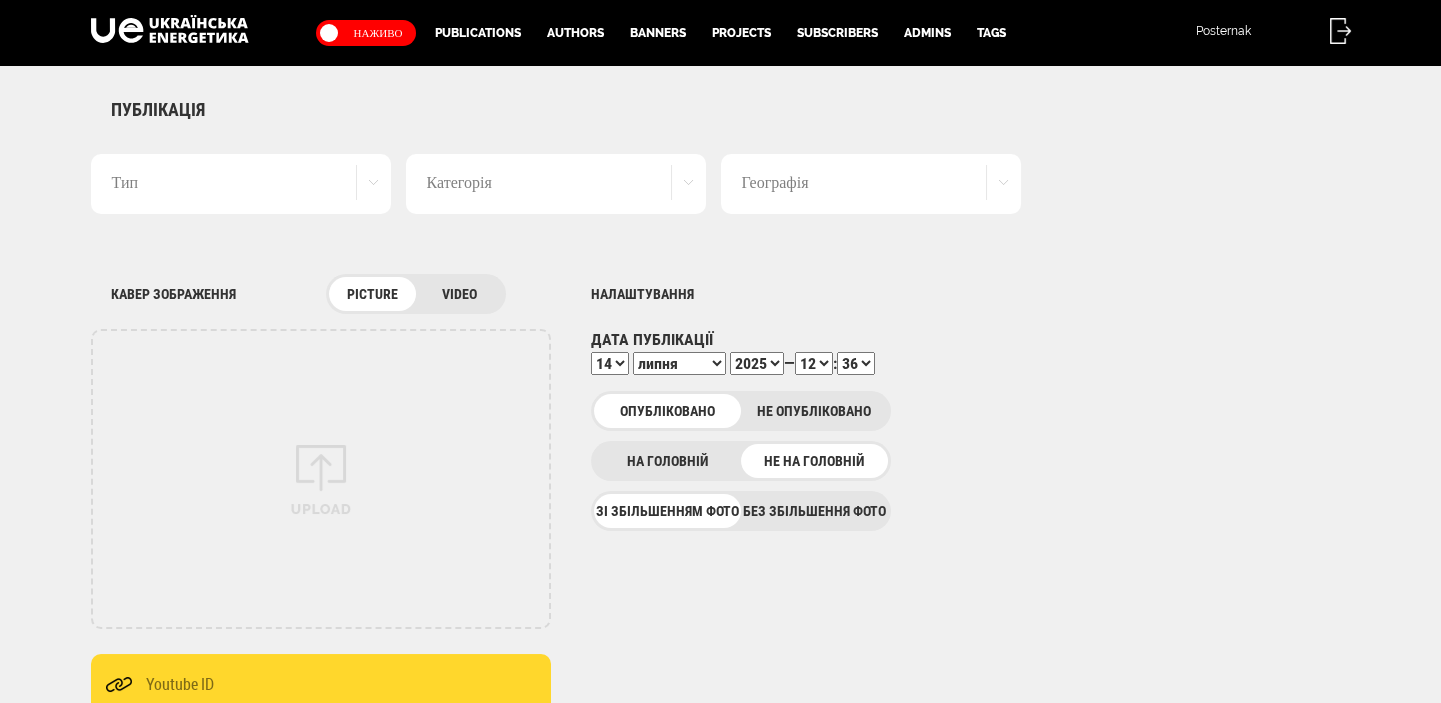 scroll, scrollTop: 0, scrollLeft: 0, axis: both 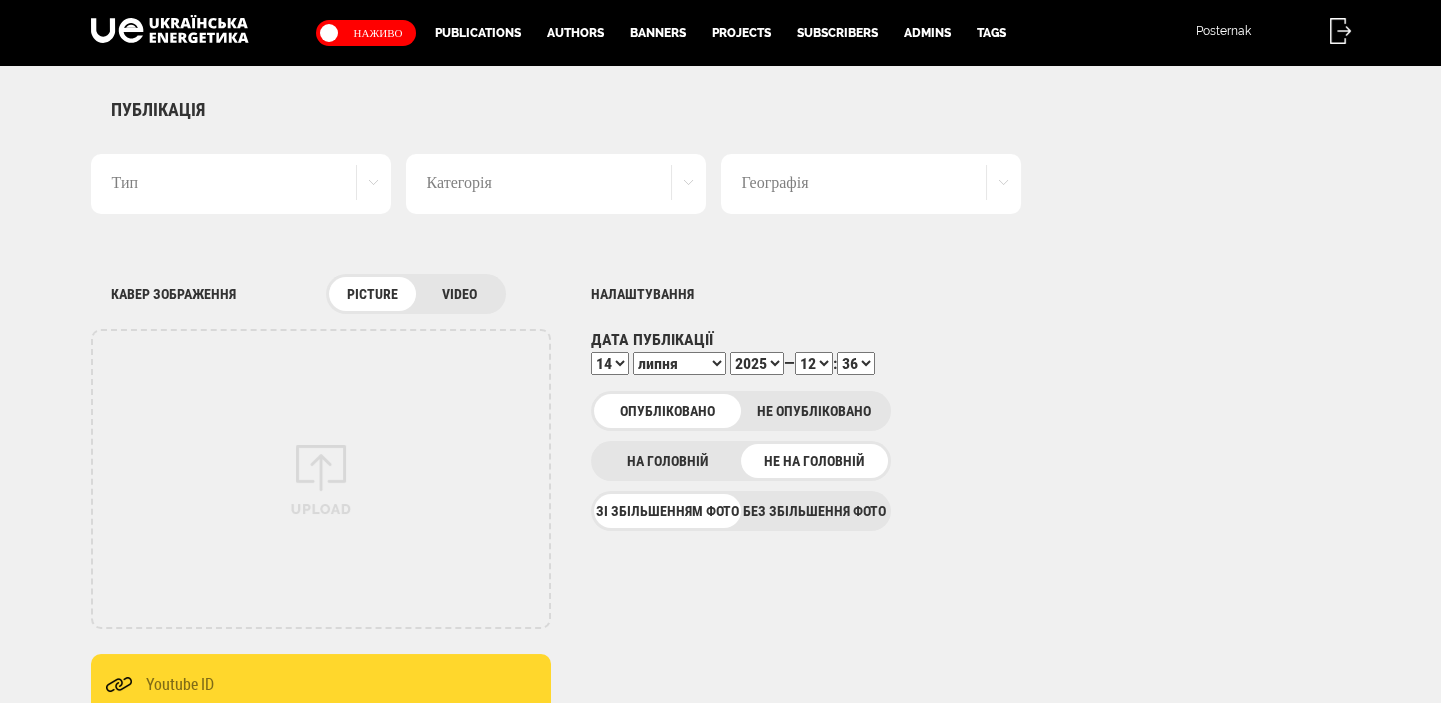 click on "Без збільшення фото" at bounding box center (814, 511) 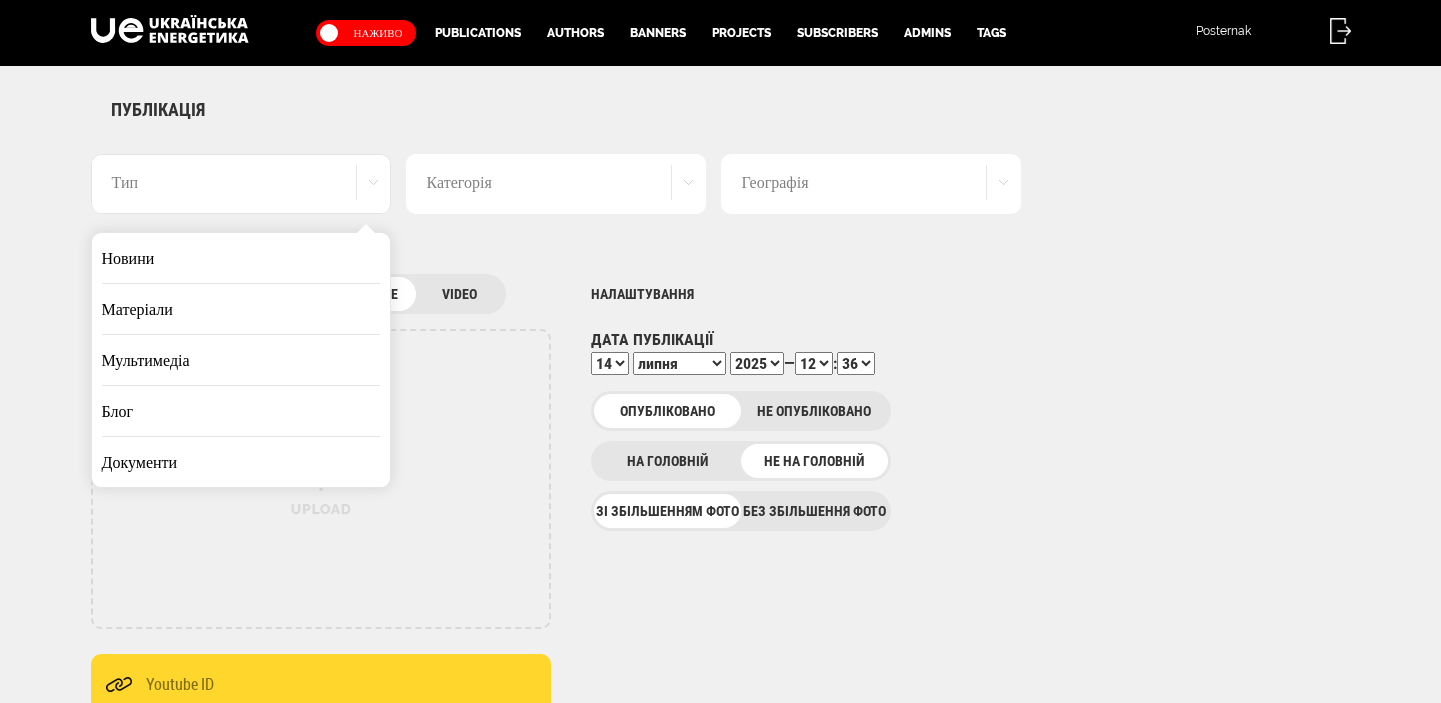 click on "Новини" at bounding box center [241, 258] 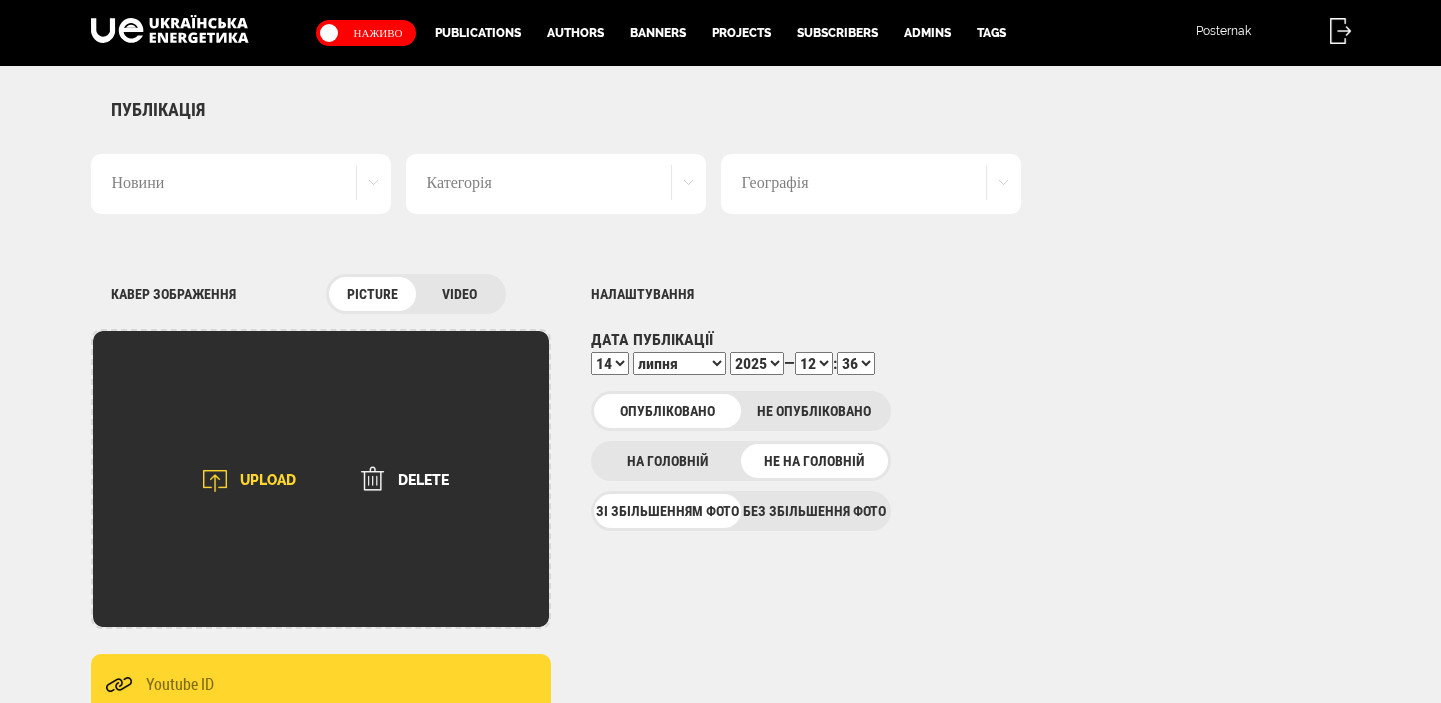 click on "UPLOAD" at bounding box center (243, 481) 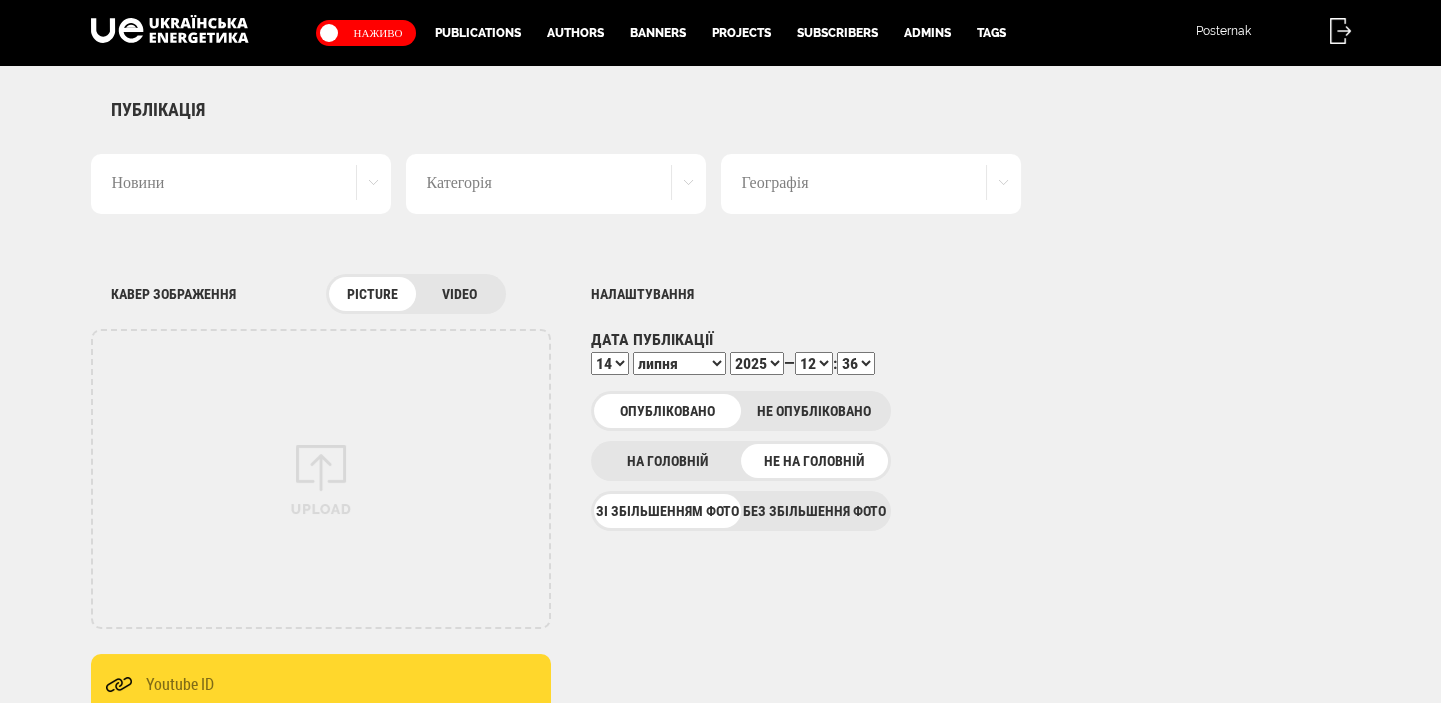 click on "Без збільшення фото" at bounding box center (814, 511) 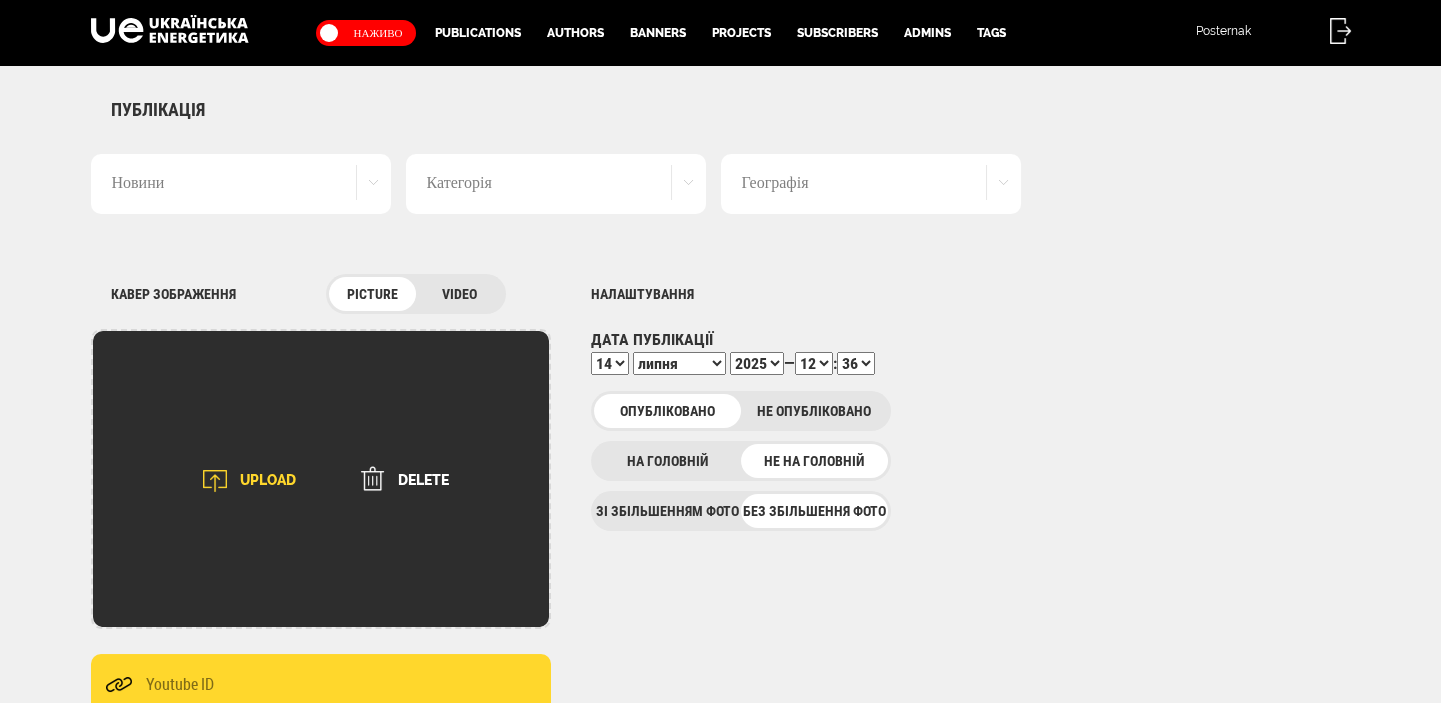 click at bounding box center [215, 481] 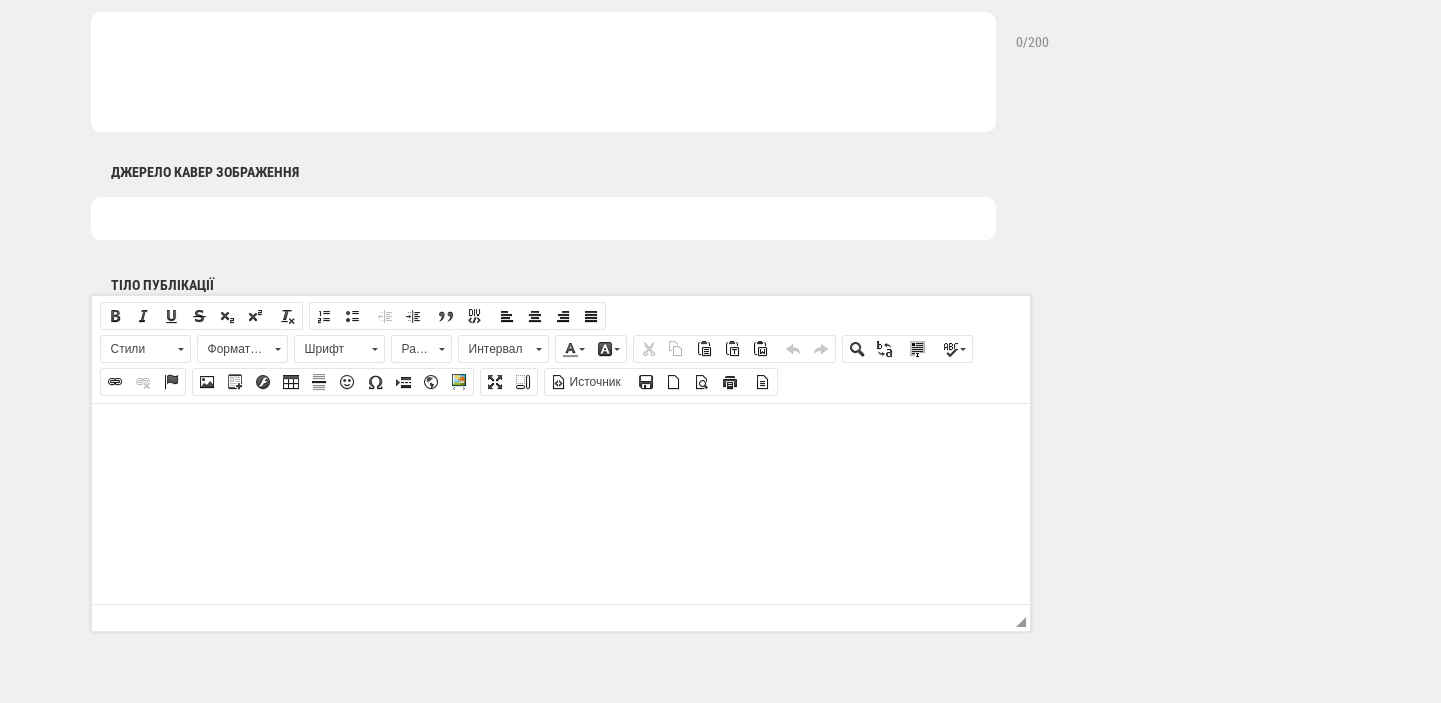 scroll, scrollTop: 1060, scrollLeft: 0, axis: vertical 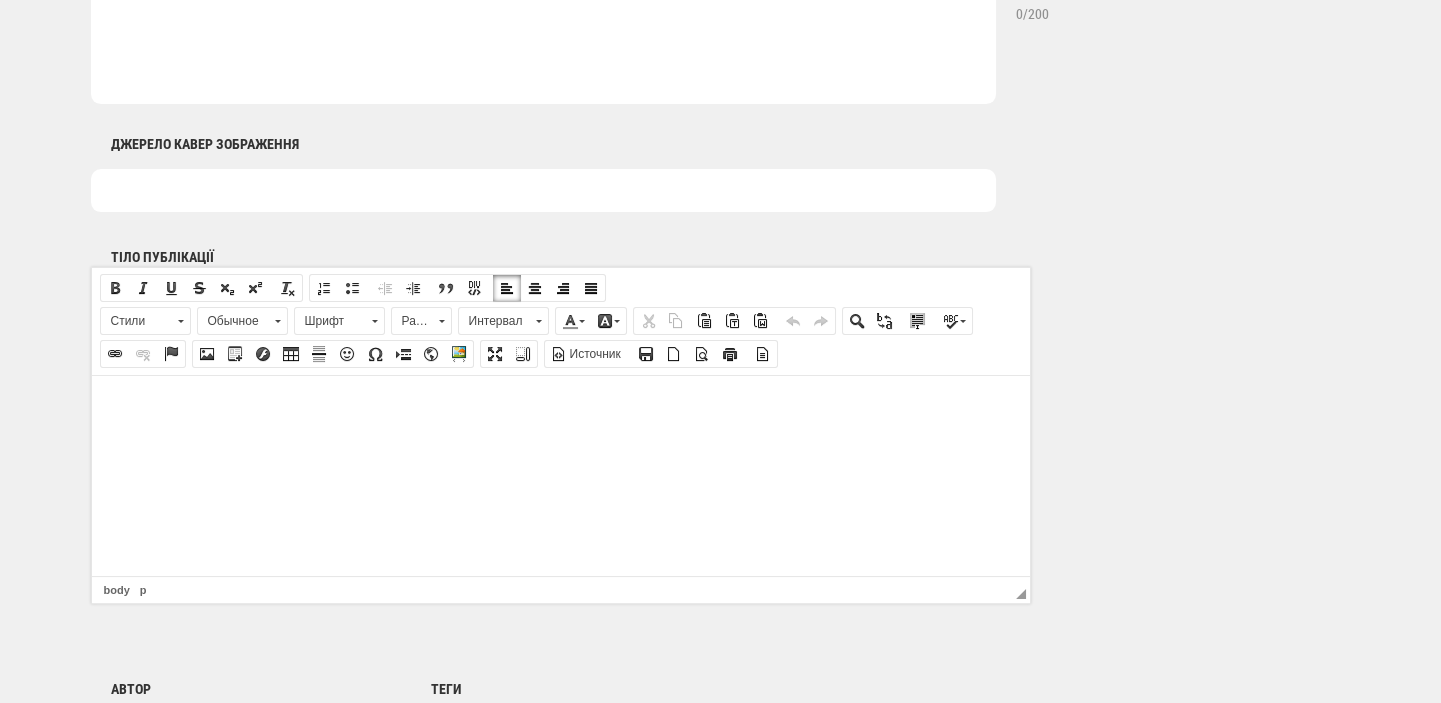 click at bounding box center [560, 405] 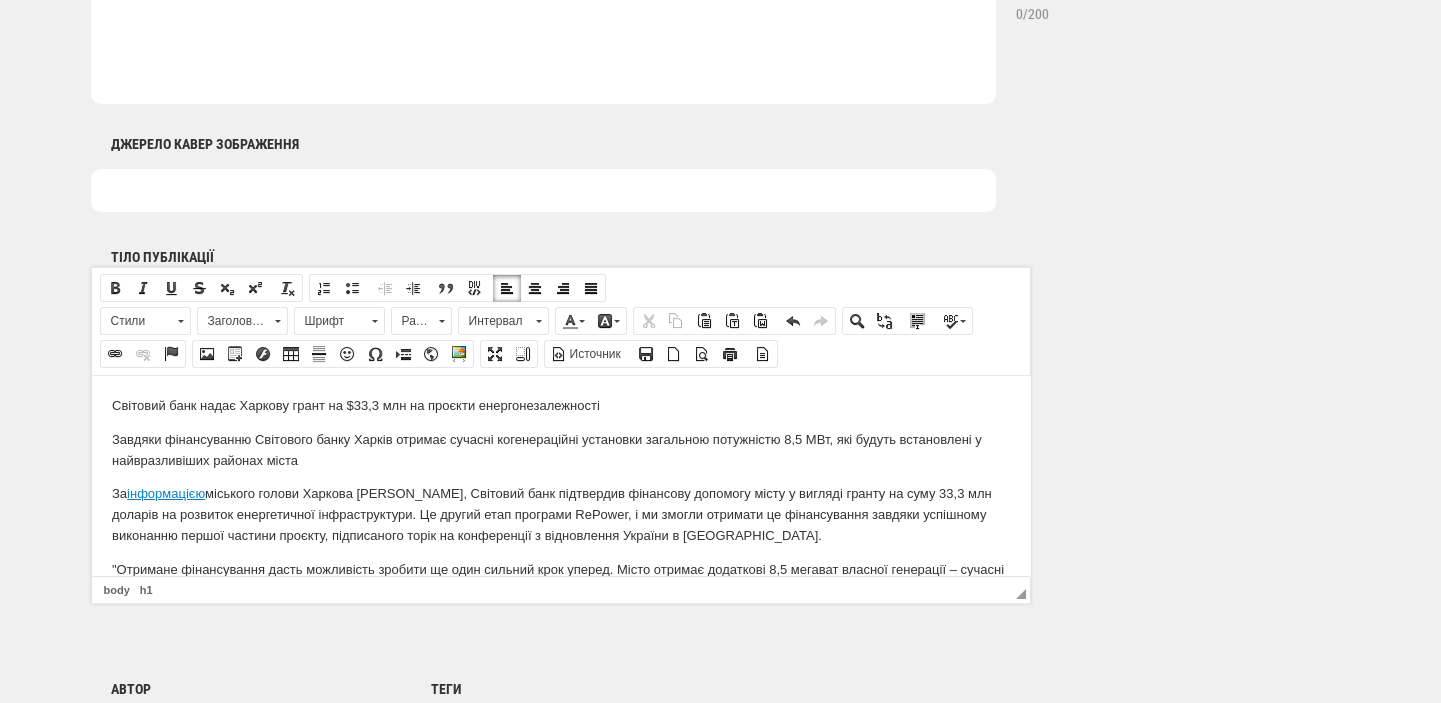 scroll, scrollTop: 218, scrollLeft: 0, axis: vertical 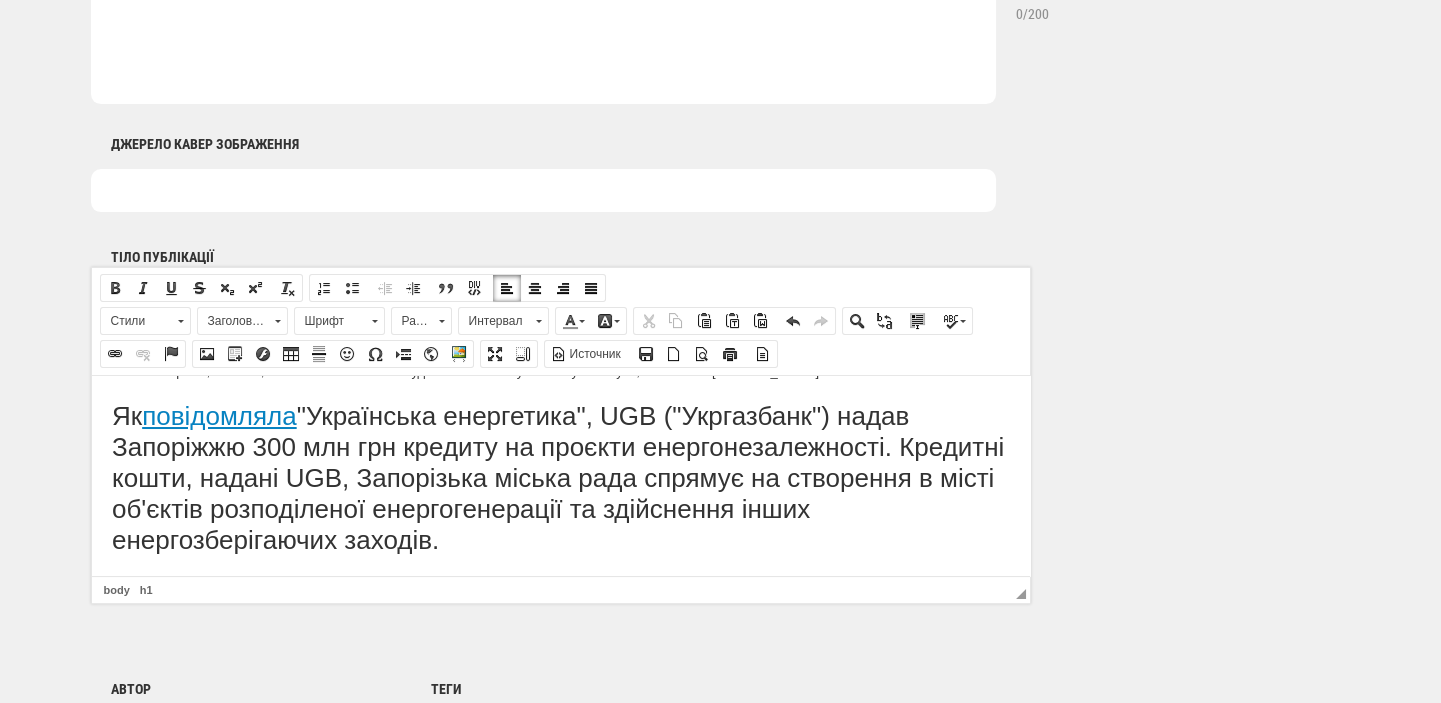 drag, startPoint x: 110, startPoint y: 437, endPoint x: 573, endPoint y: 562, distance: 479.5769 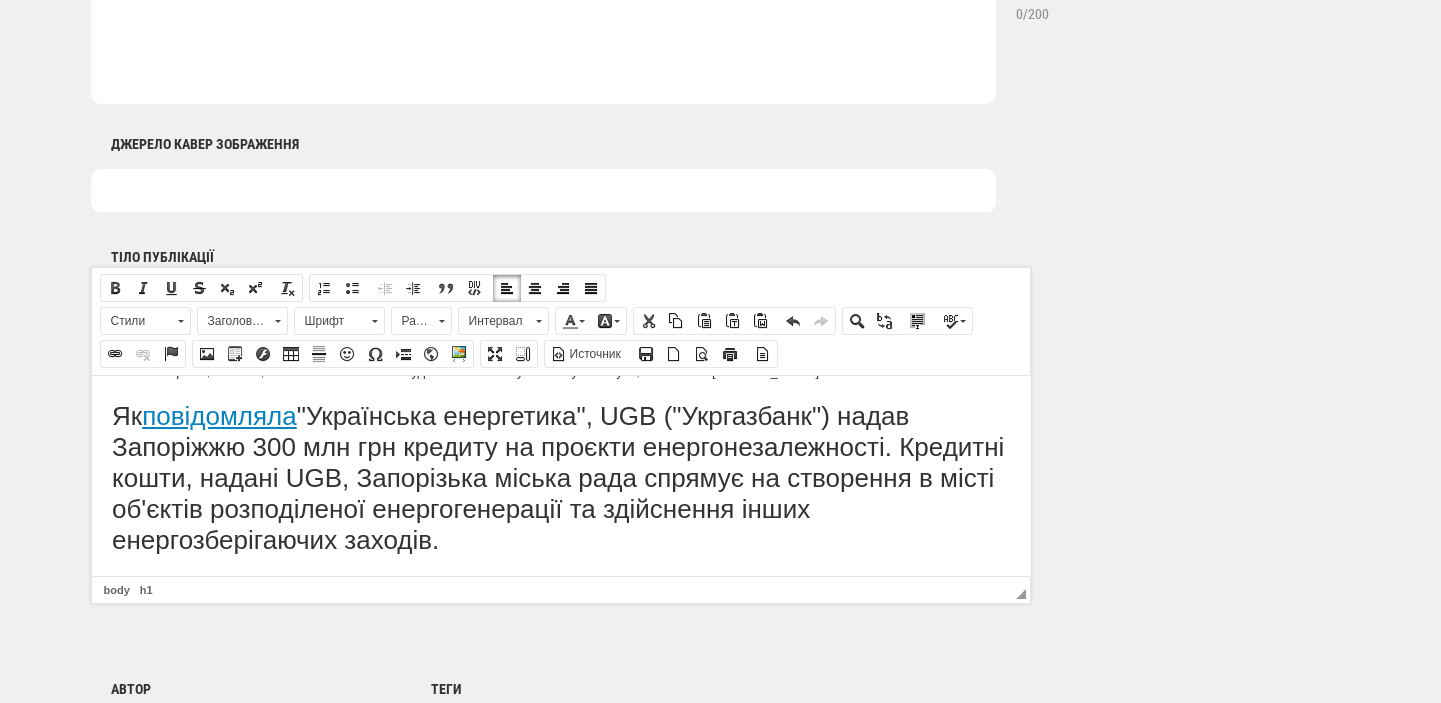 click on "Заголовок 1" at bounding box center (233, 321) 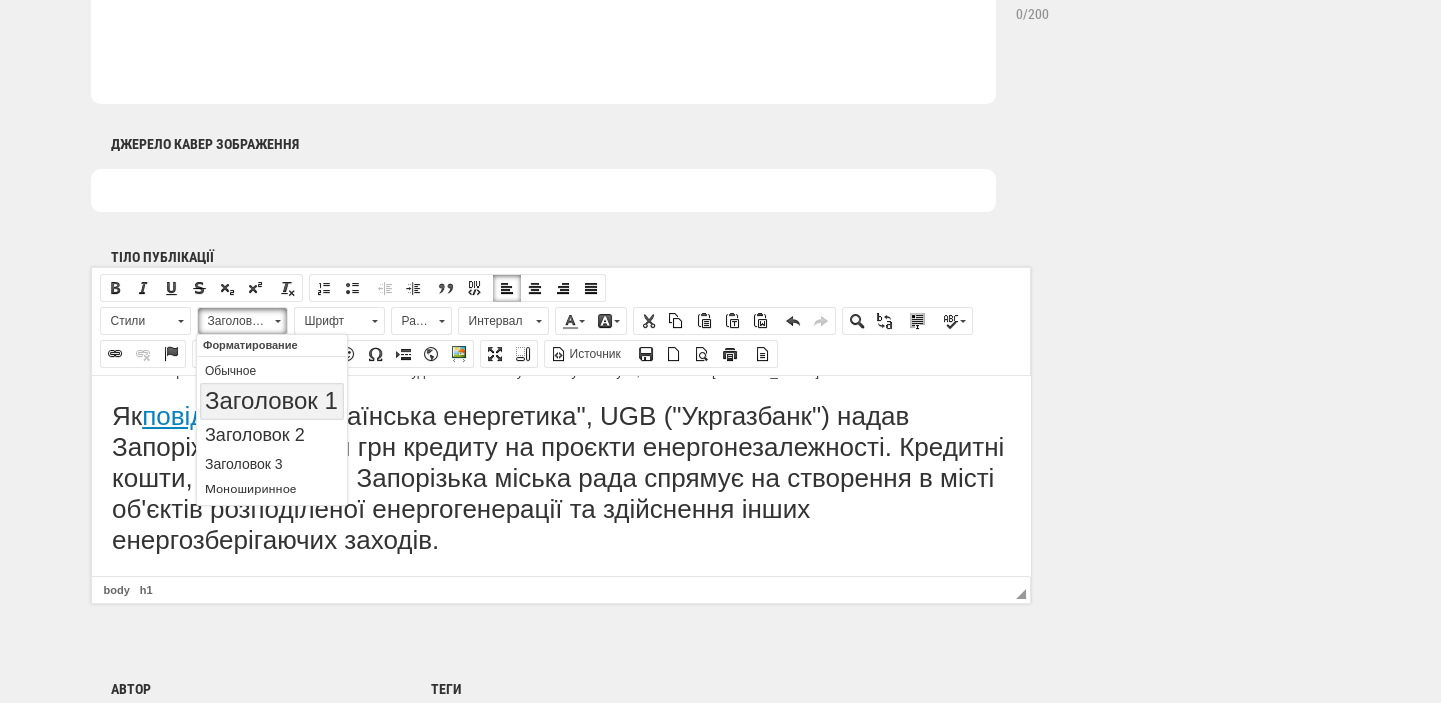 scroll, scrollTop: 0, scrollLeft: 0, axis: both 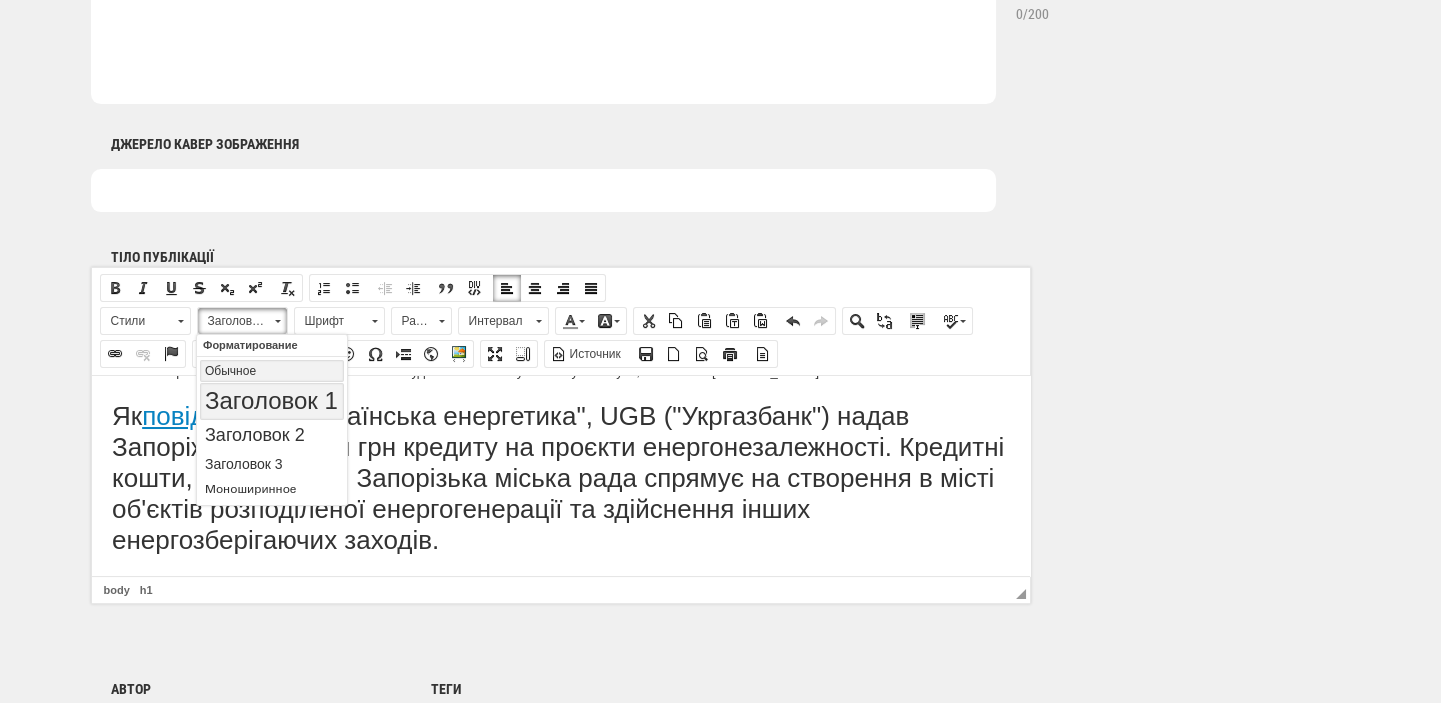 click on "Обычное" at bounding box center [272, 370] 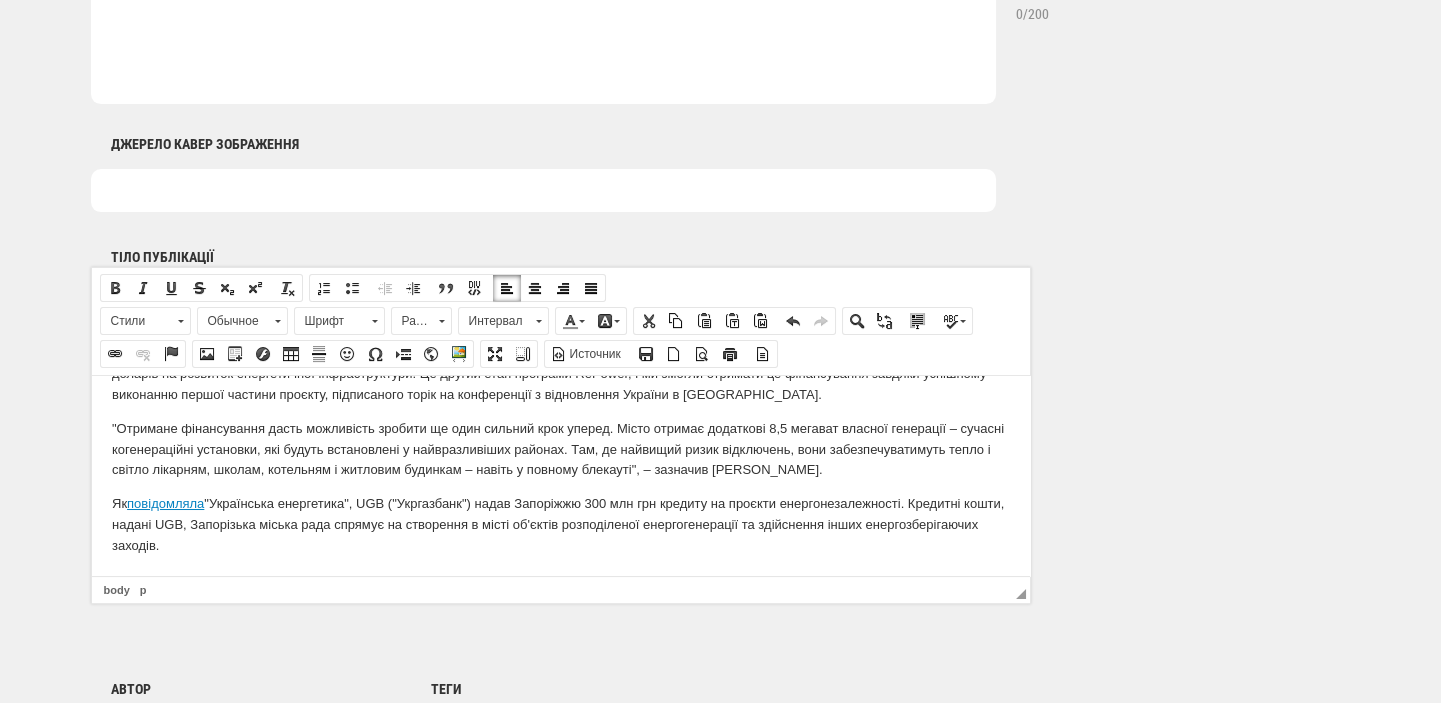 click on "Світовий банк надає Харкову грант на $33,3 млн на проєкти енергонезалежності Завдяки фінансуванню Світового банку Харків отримає сучасні когенераційні установки загальною потужністю 8,5 МВт, які будуть встановлені у найвразливіших районах міста За  інформацією Як  повідомляла  "Українська енергетика", UGB ("Укргазбанк") надав Запоріжжю 300 млн грн кредиту на проєкти енергонезалежності. Кредитні кошти, надані UGB, Запорізька міська рада спрямує на створення в місті об'єктів розподіленої енергогенерації та здійснення інших енергозберігаючих заходів." at bounding box center (560, 405) 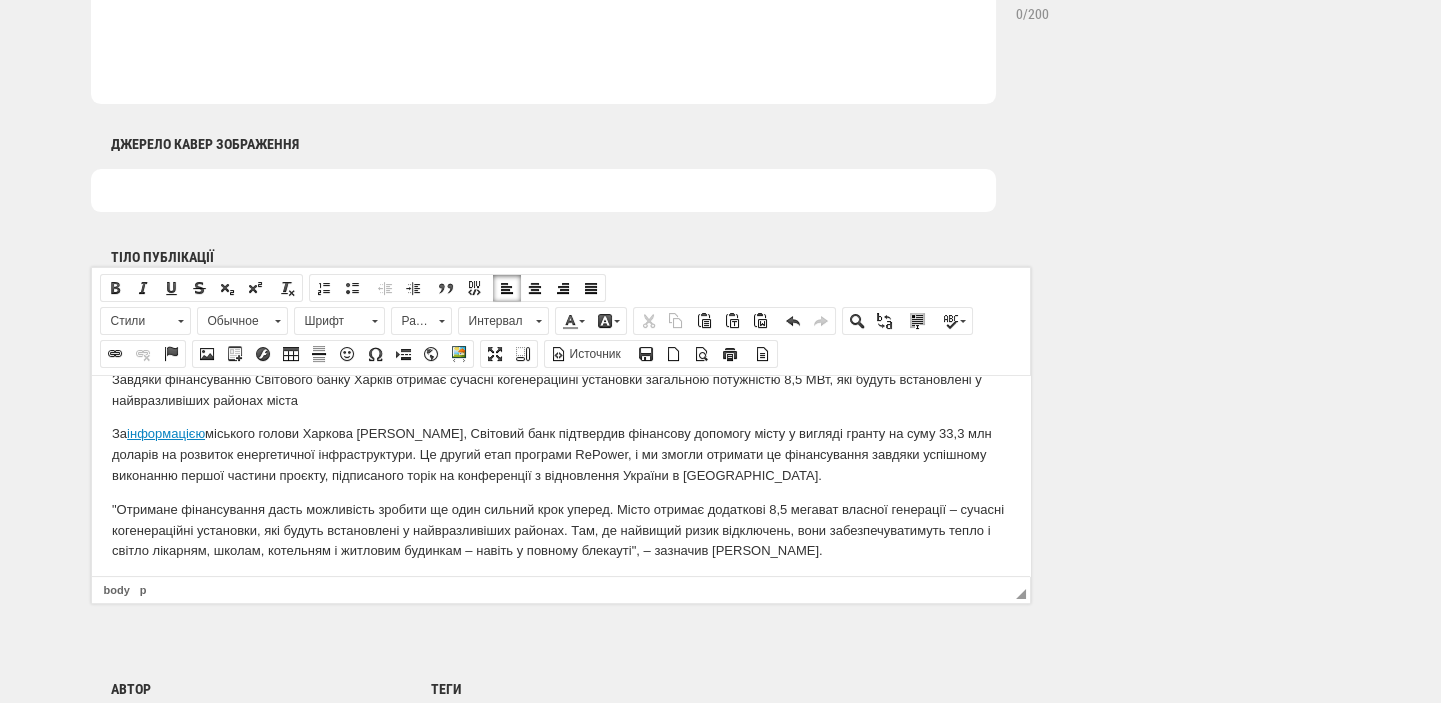 scroll, scrollTop: 0, scrollLeft: 0, axis: both 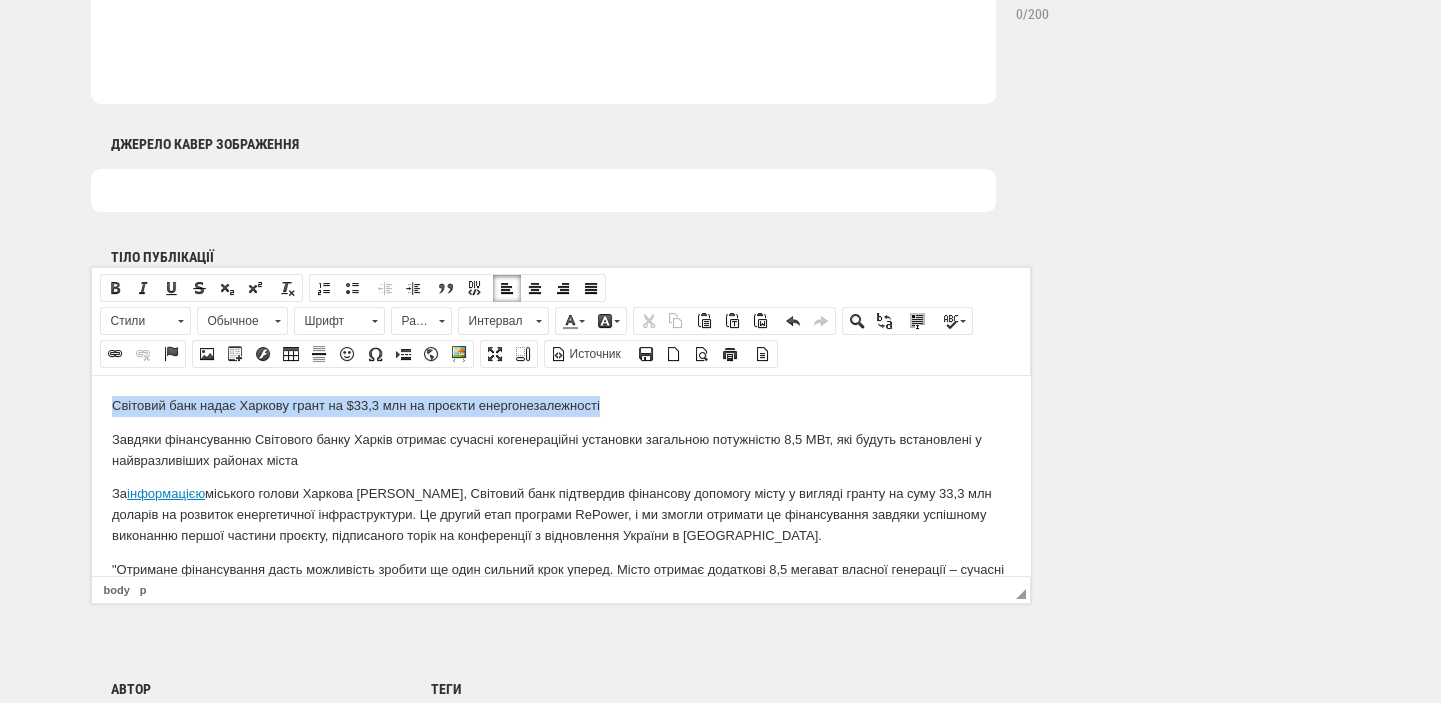 drag, startPoint x: 616, startPoint y: 404, endPoint x: 48, endPoint y: 394, distance: 568.088 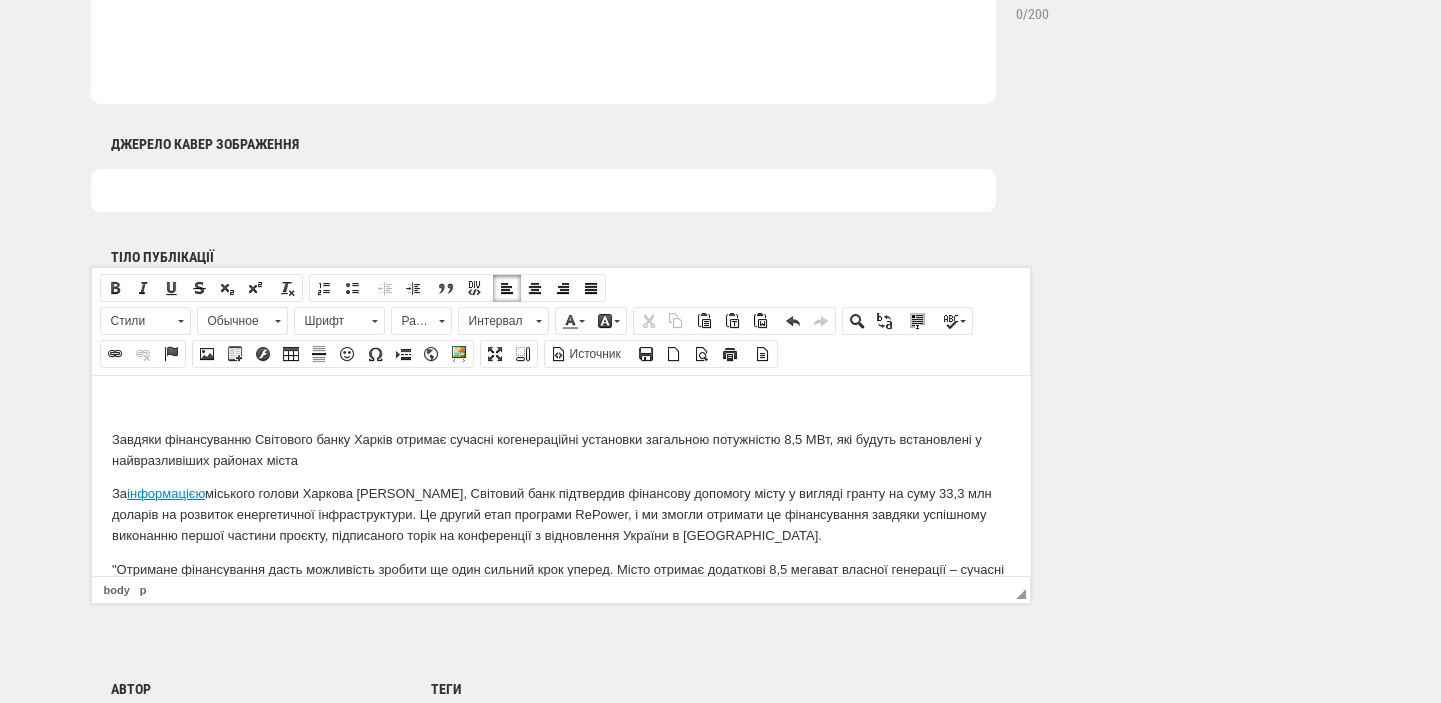 scroll, scrollTop: 636, scrollLeft: 0, axis: vertical 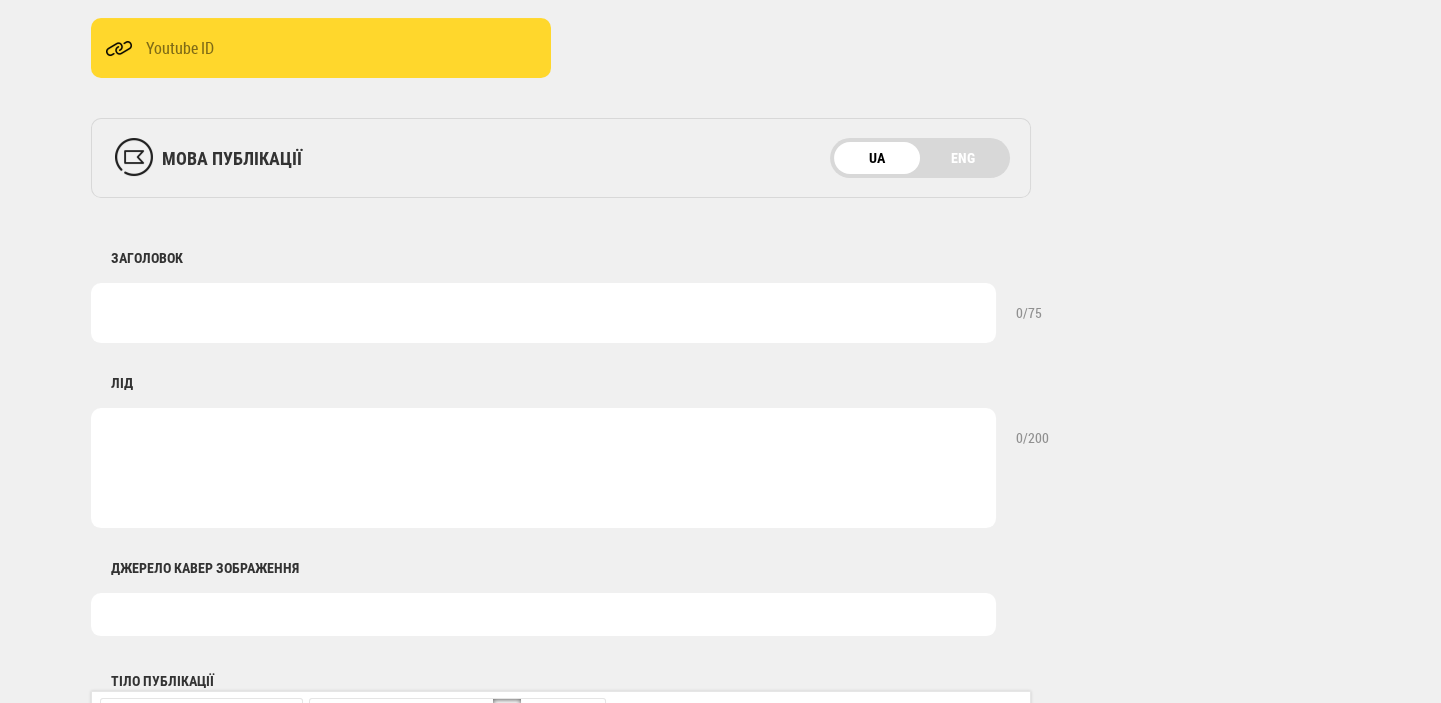 click at bounding box center (543, 313) 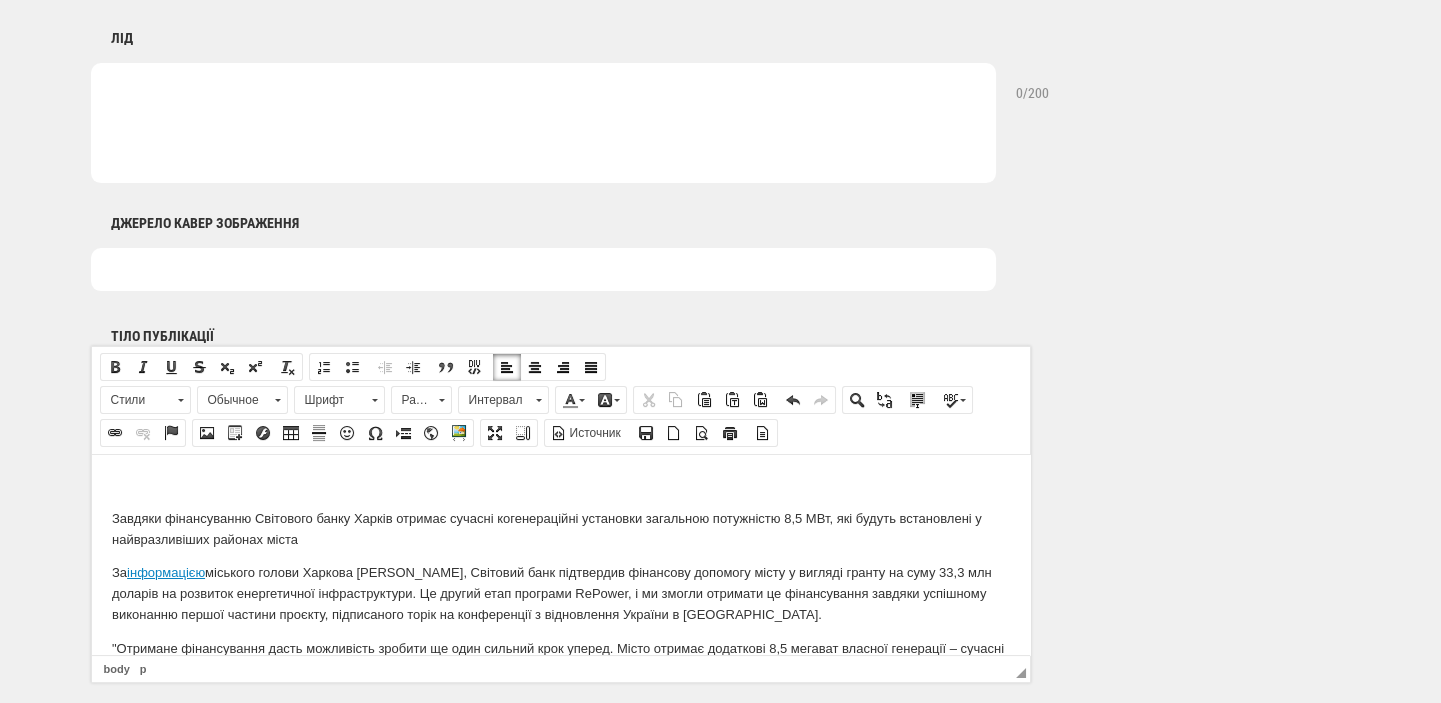 scroll, scrollTop: 1060, scrollLeft: 0, axis: vertical 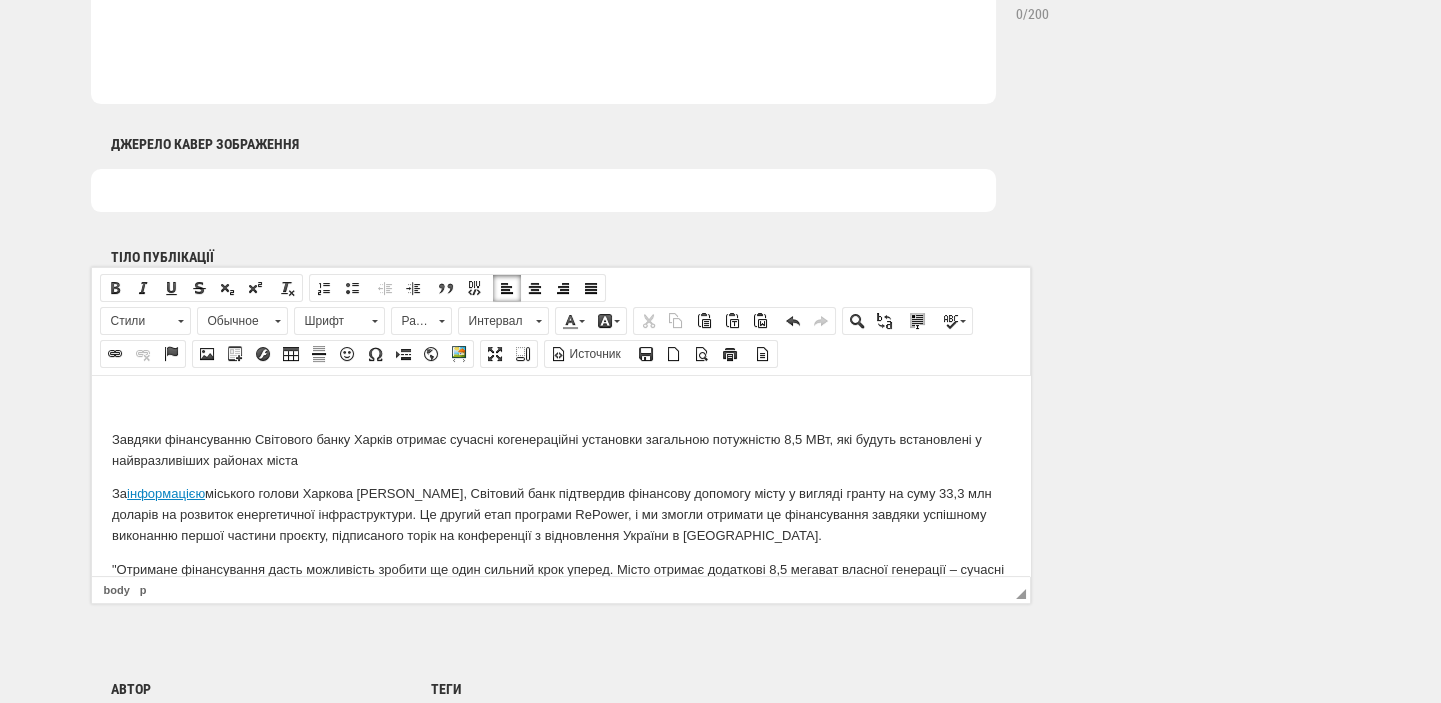 type on "Світовий банк надає Харкову грант на $33,3 млн на проєкти енергонезалежност" 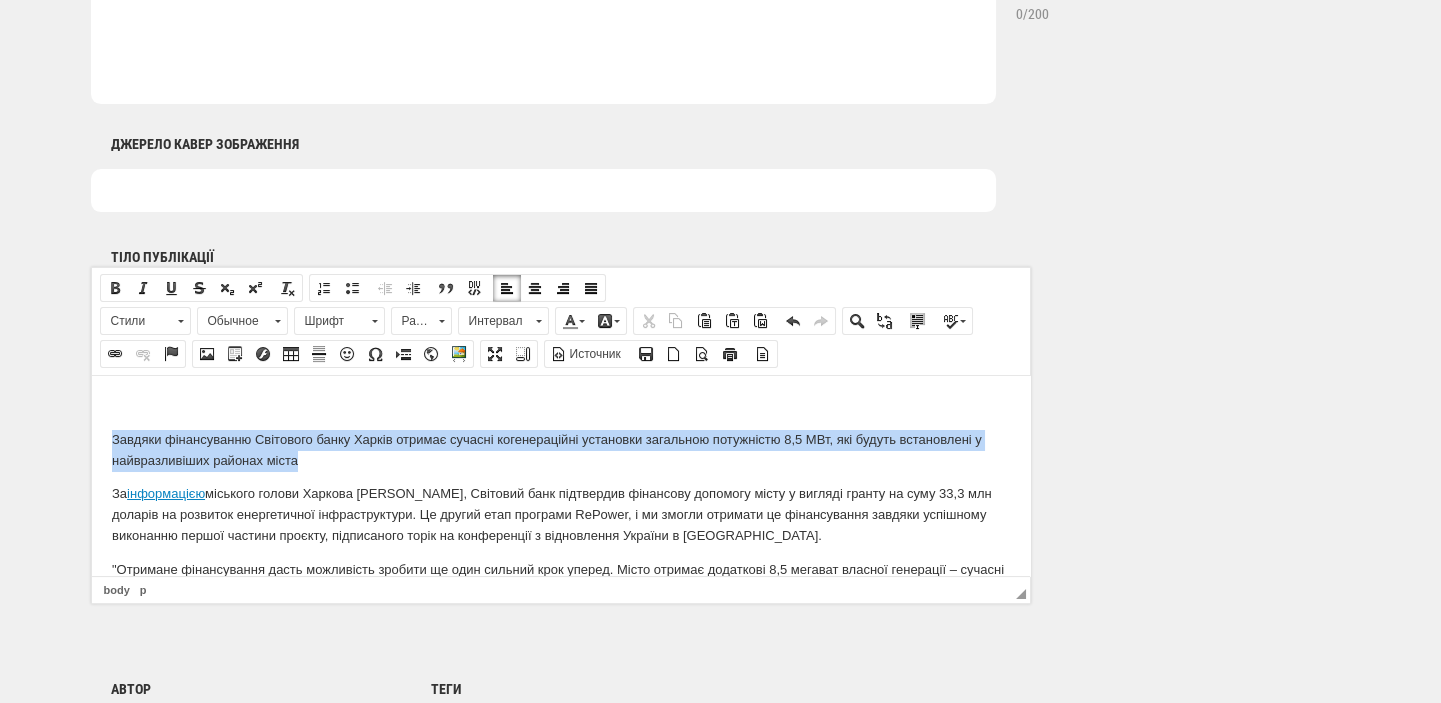 drag, startPoint x: 313, startPoint y: 463, endPoint x: 66, endPoint y: 438, distance: 248.26196 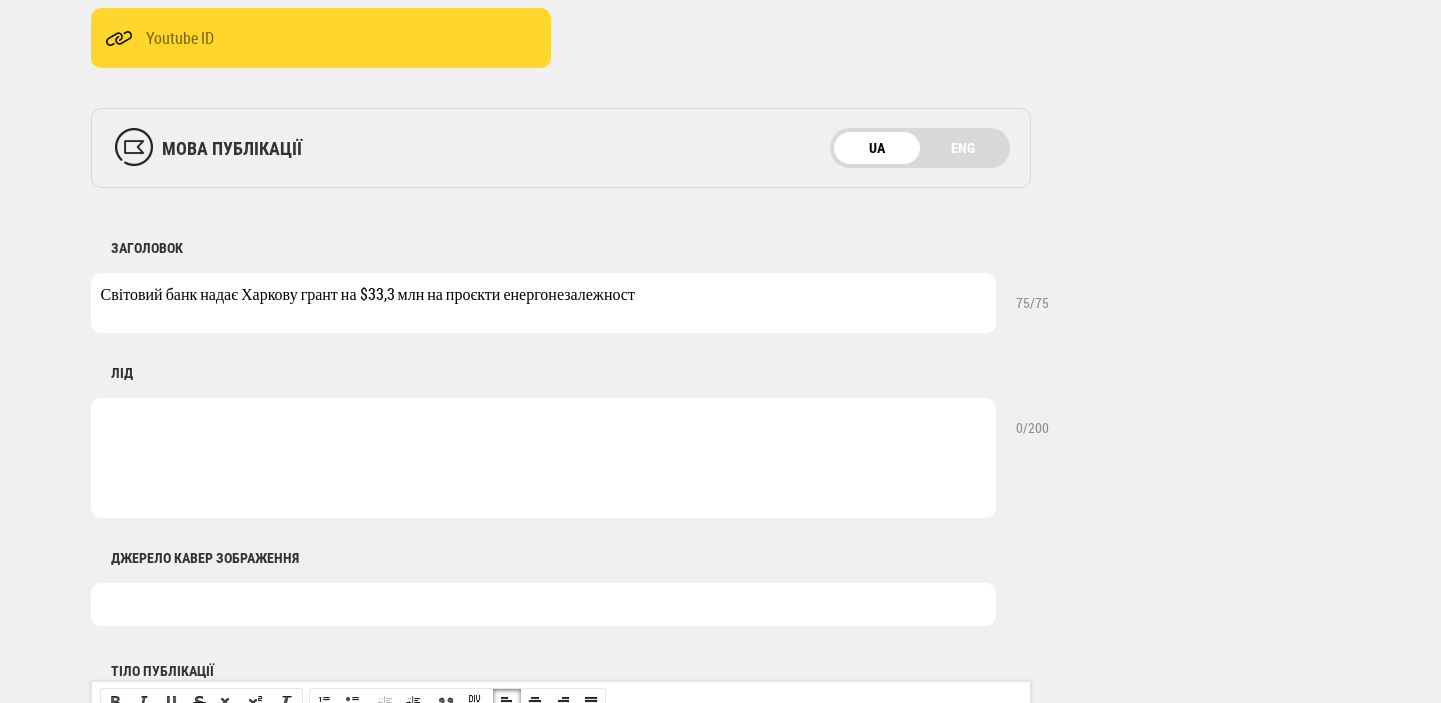 scroll, scrollTop: 636, scrollLeft: 0, axis: vertical 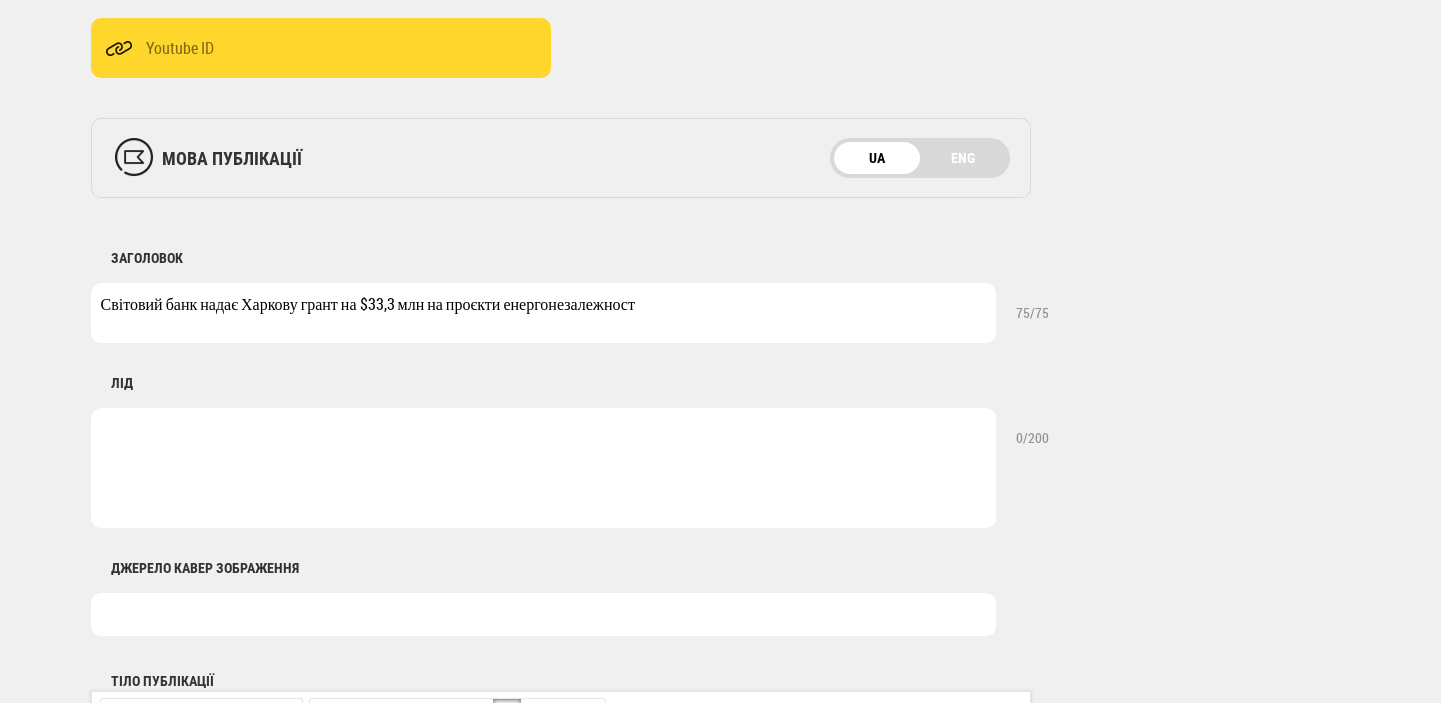 click at bounding box center [543, 468] 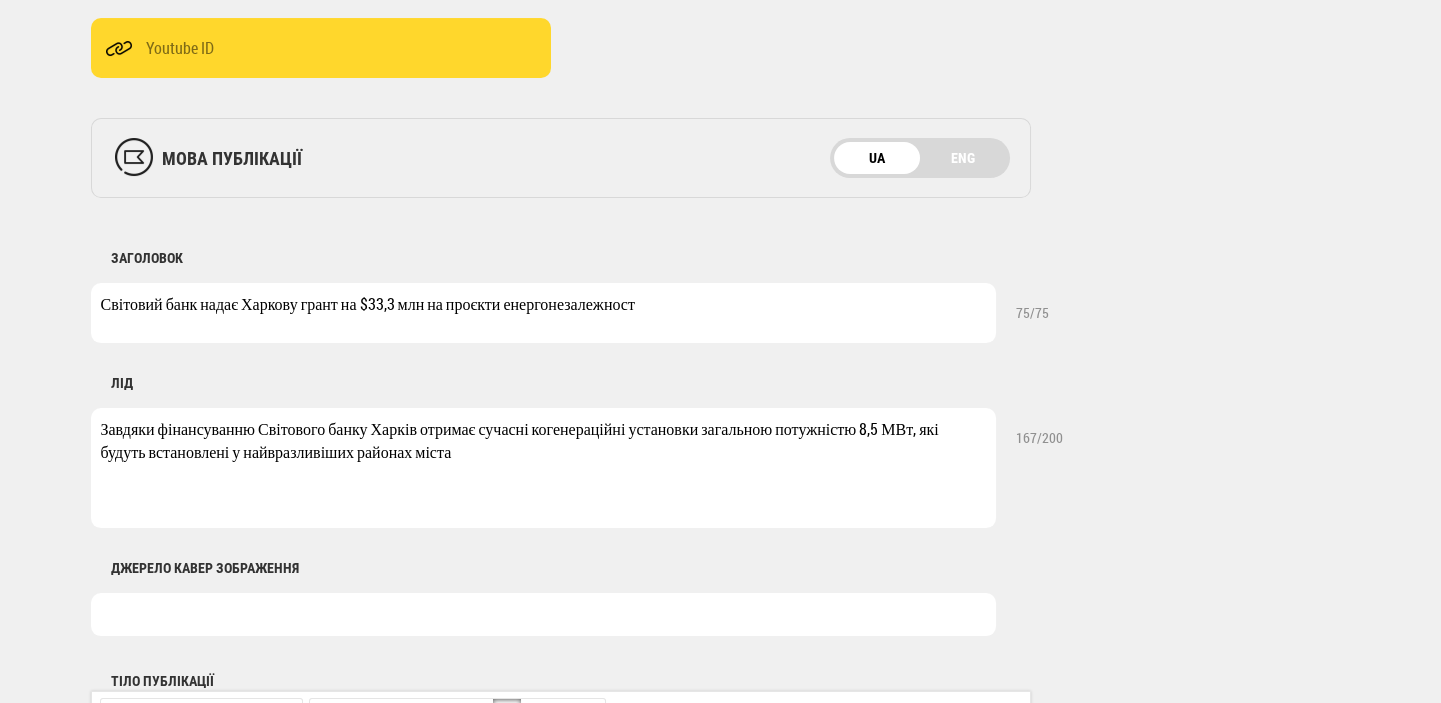 type on "Завдяки фінансуванню Світового банку Харків отримає сучасні когенераційні установки загальною потужністю 8,5 МВт, які будуть встановлені у найвразливіших районах міста" 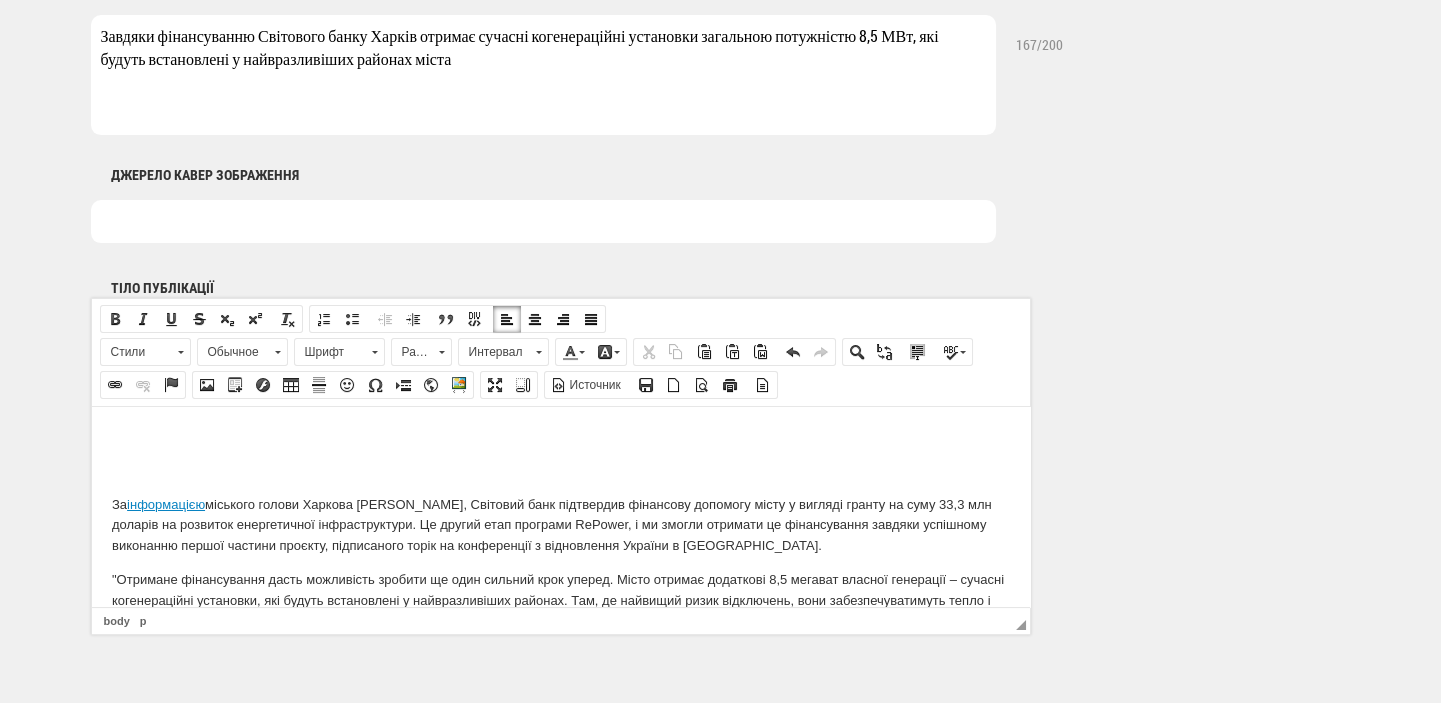 scroll, scrollTop: 1060, scrollLeft: 0, axis: vertical 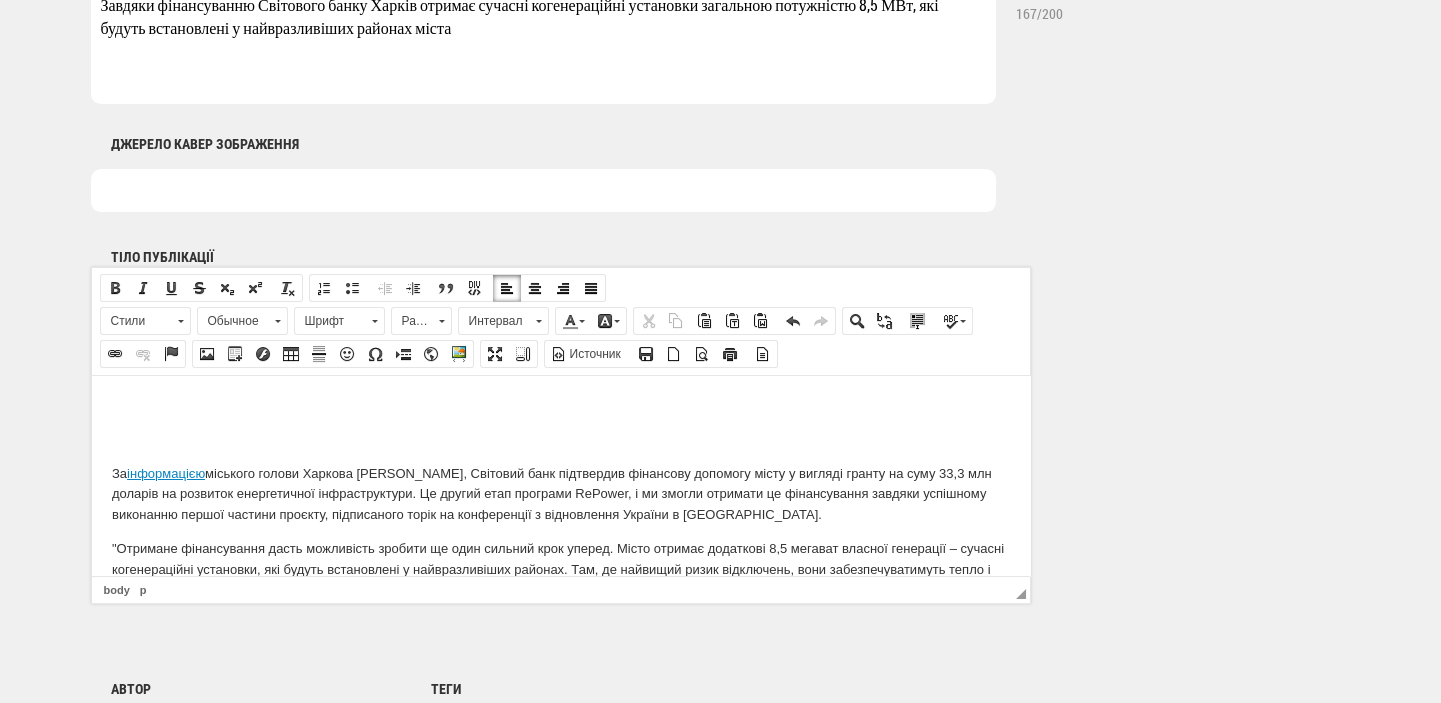 click on "За  інформацією  міського голови Харкова Ігоря Терехова, Світовий банк підтвердив фінансову допомогу місту у вигляді гранту на суму 33,3 млн доларів на розвиток енергетичної інфраструктури. Це другий етап програми RePower, і ми змогли отримати це фінансування завдяки успішному виконанню першої частини проєкту, підписаного торік на конференції з відновлення України в Берліні. Як  повідомляла" at bounding box center (560, 535) 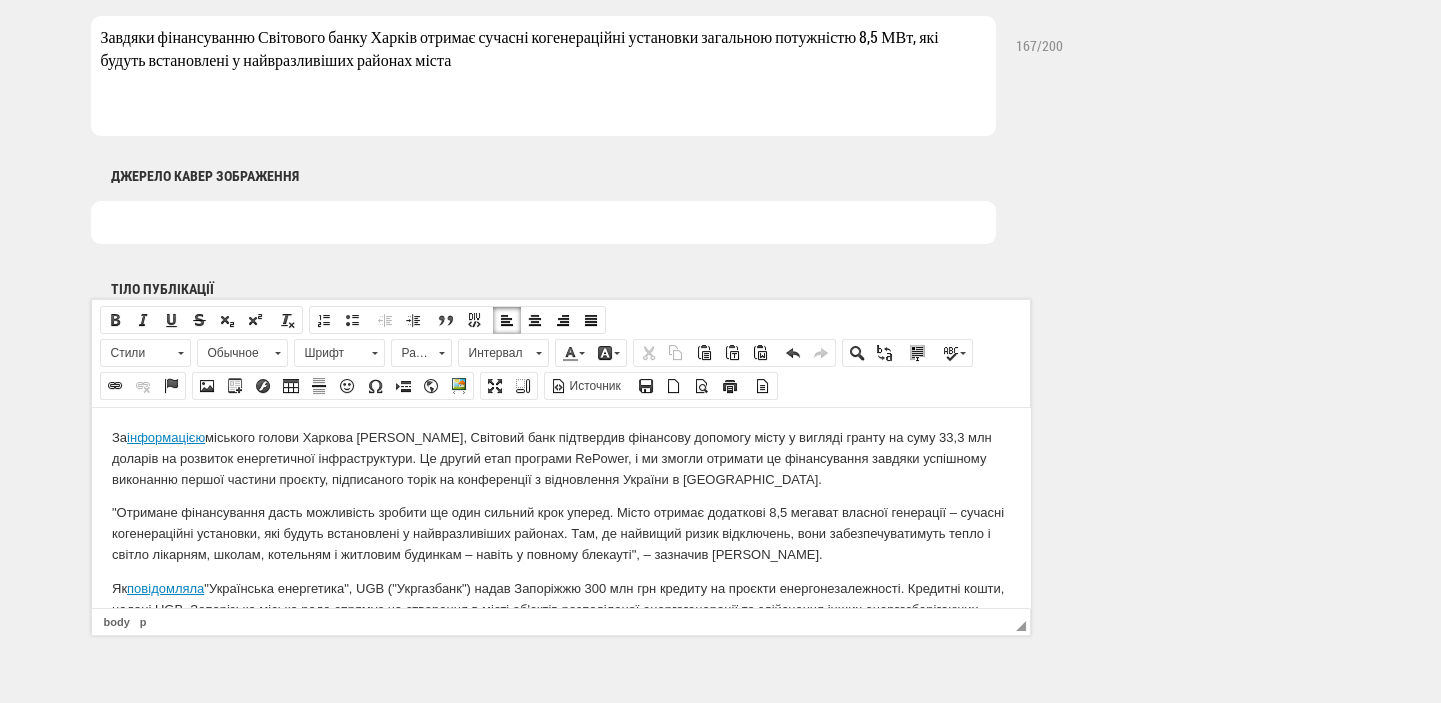 scroll, scrollTop: 636, scrollLeft: 0, axis: vertical 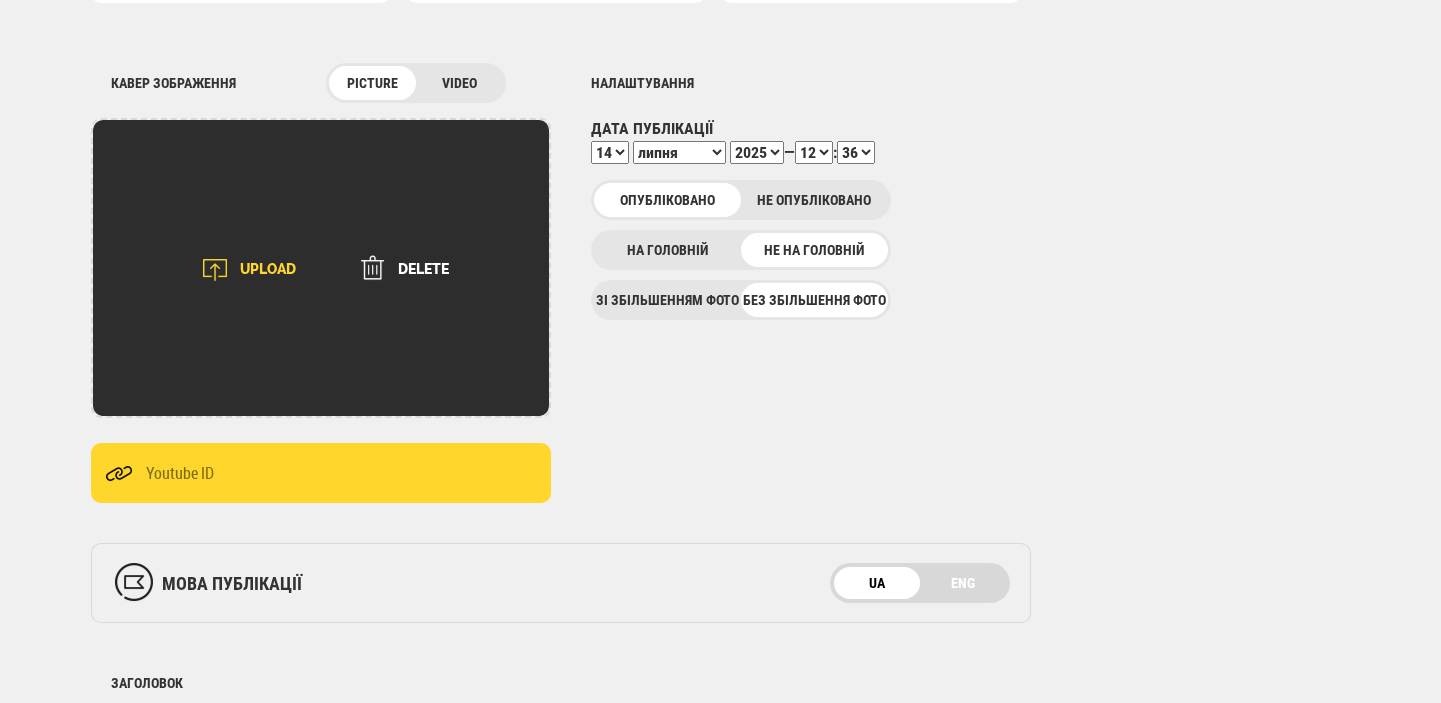 click at bounding box center (215, 270) 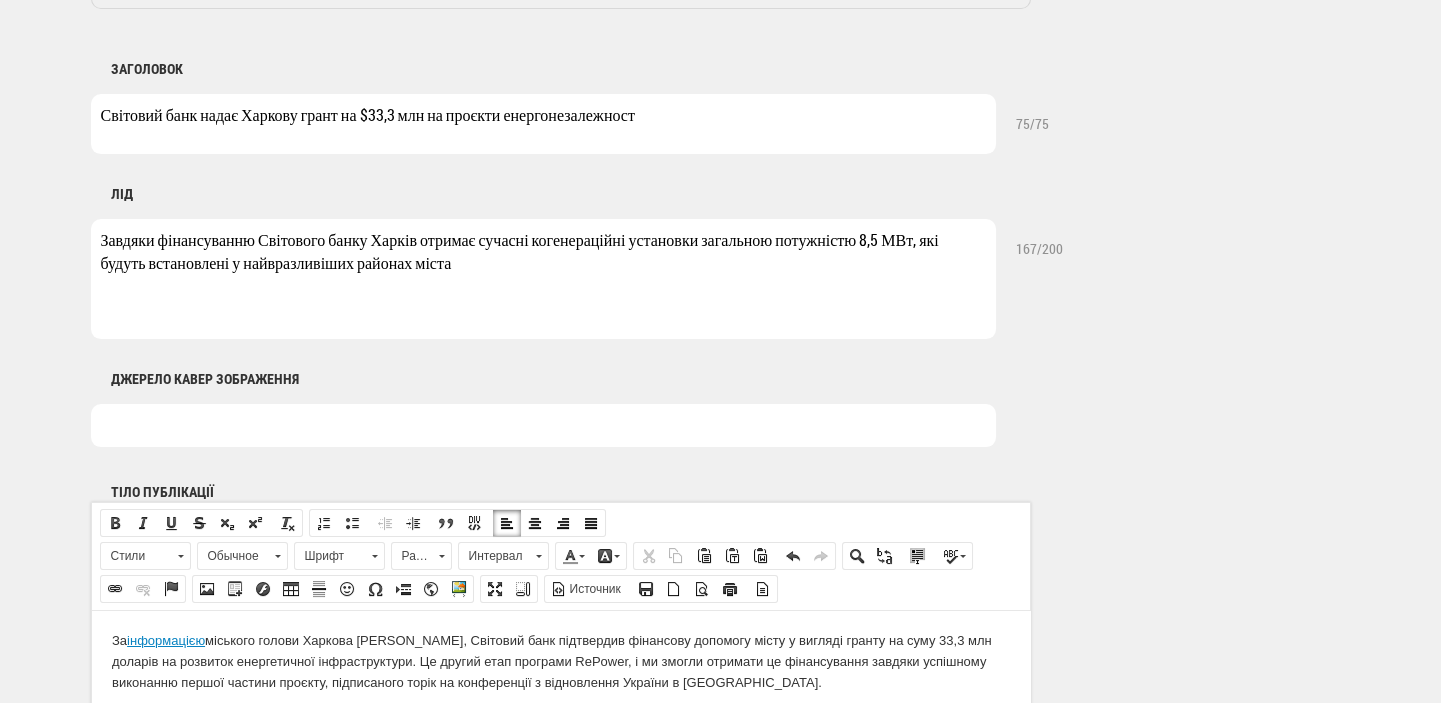 scroll, scrollTop: 848, scrollLeft: 0, axis: vertical 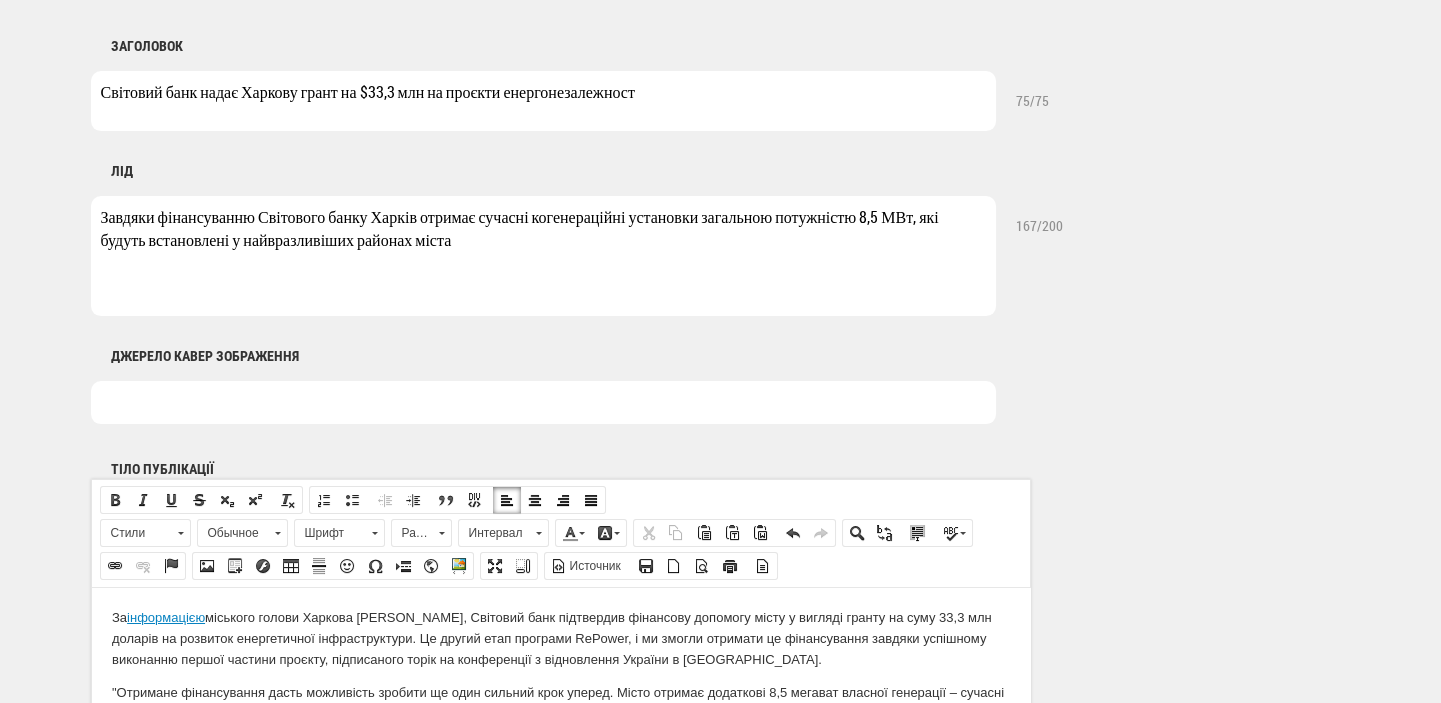 click at bounding box center (543, 402) 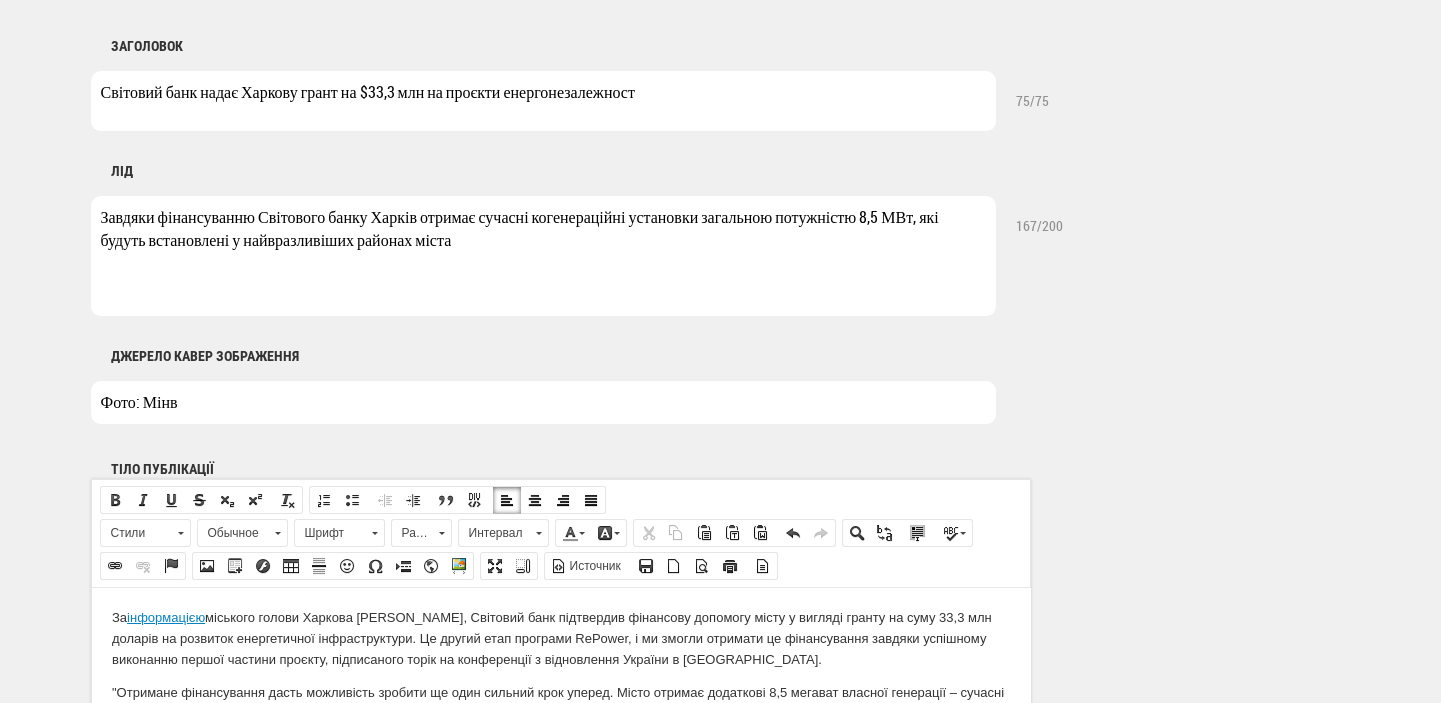 type on "Фото: Мінвідновлення" 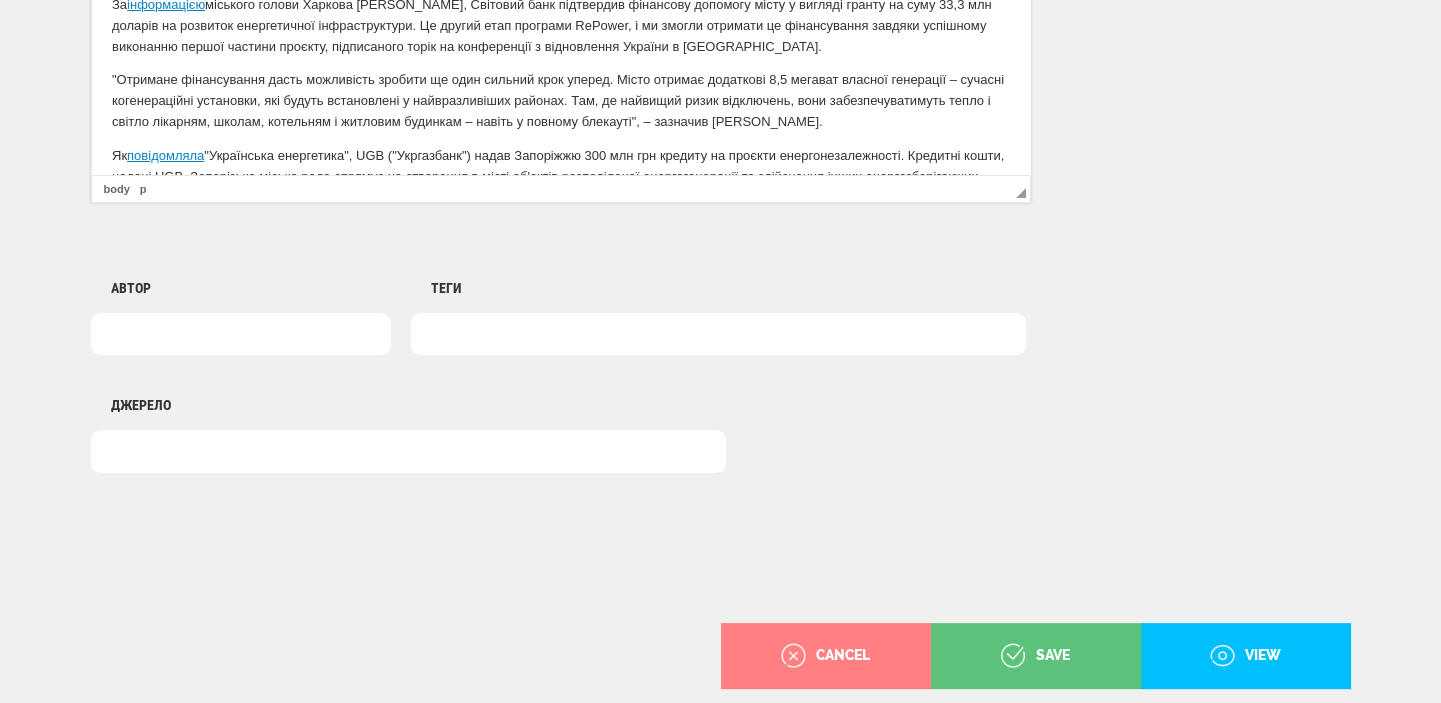 scroll, scrollTop: 1484, scrollLeft: 0, axis: vertical 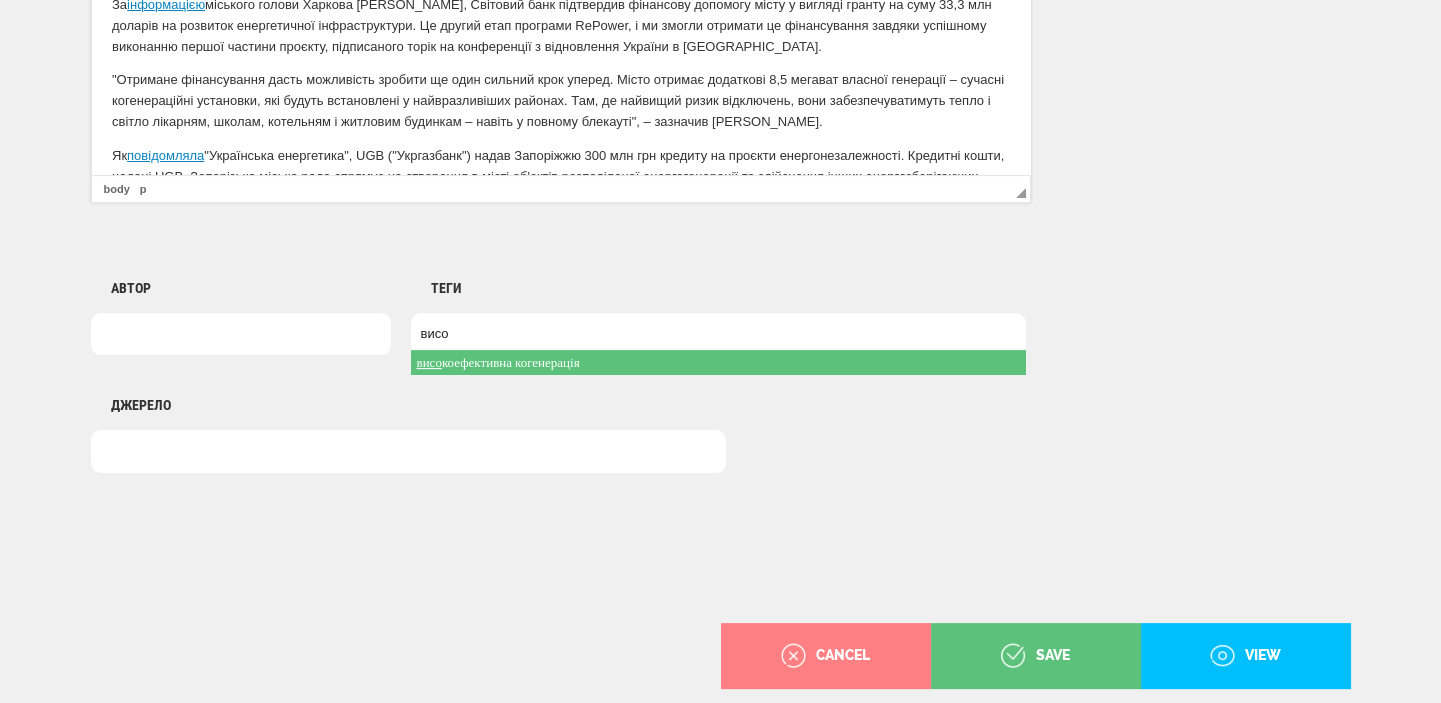type on "висо" 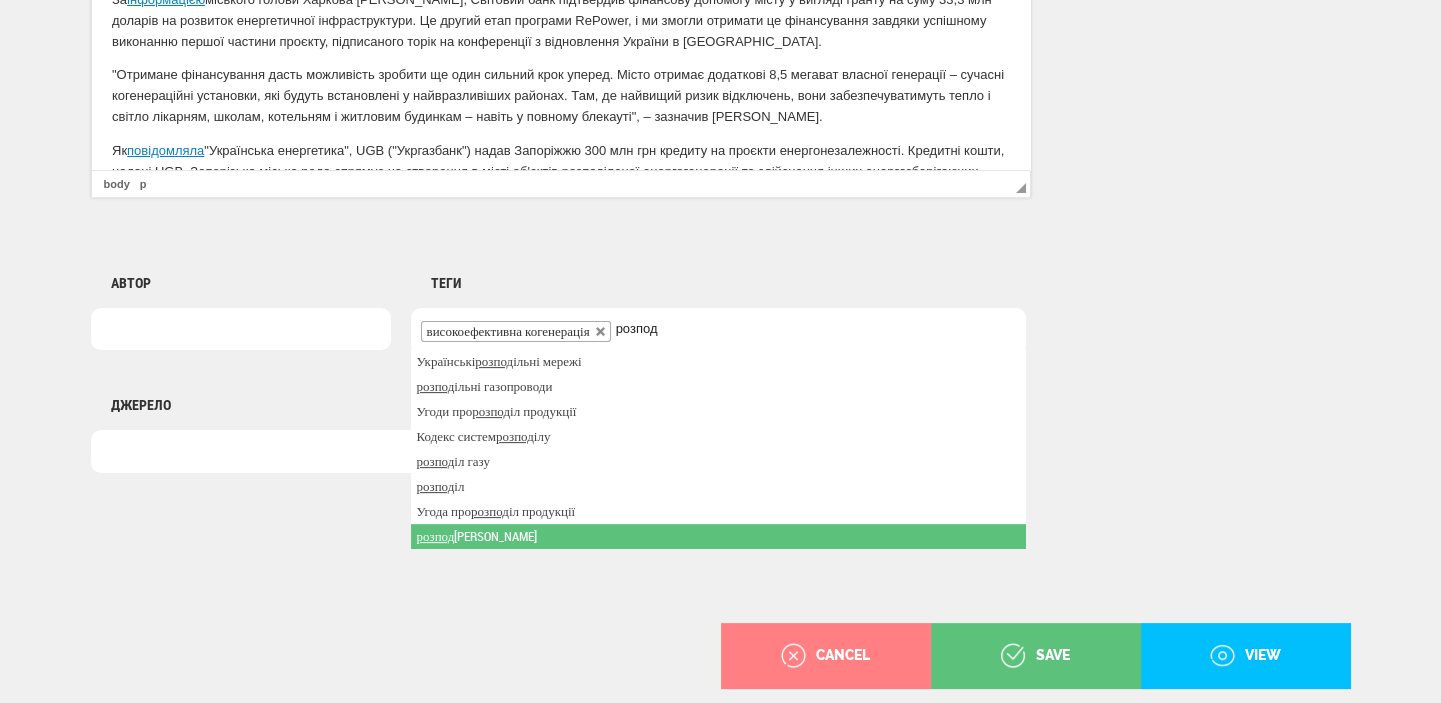 type on "розпод" 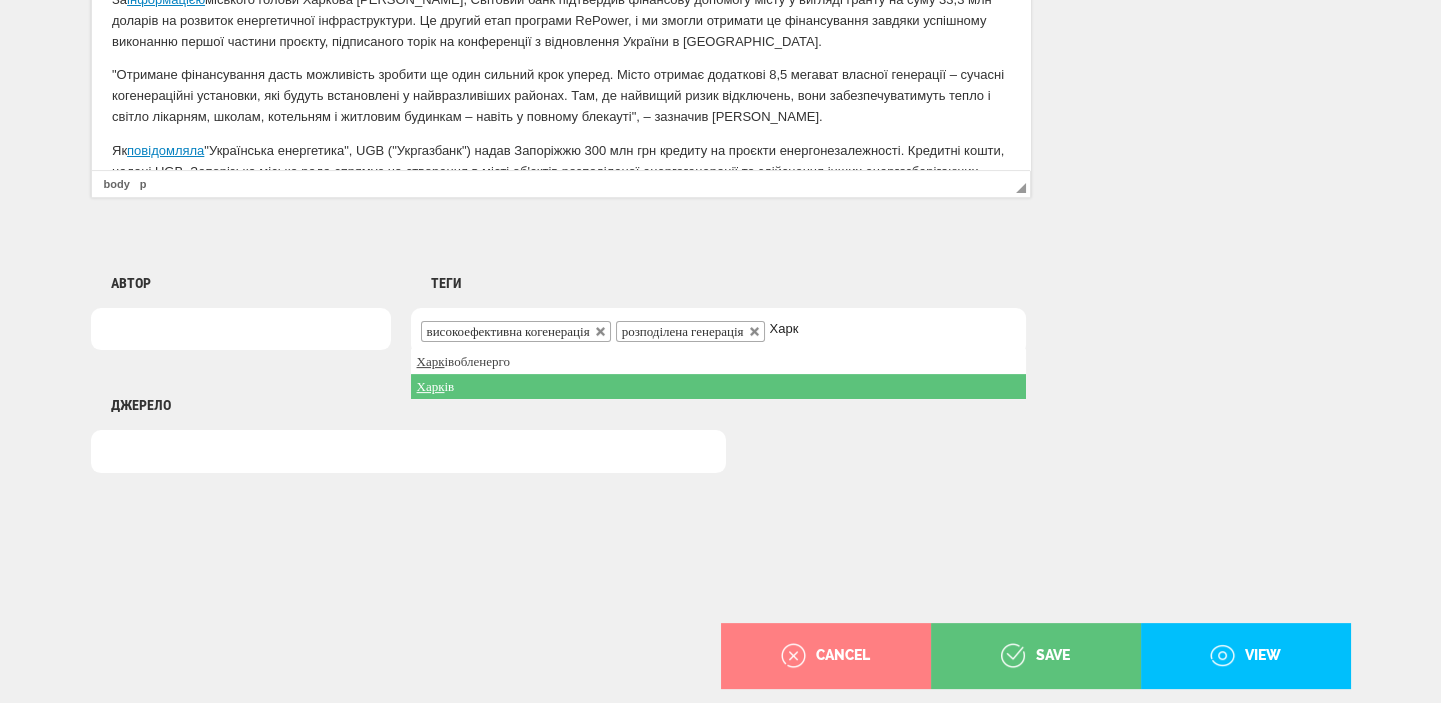 type on "Харк" 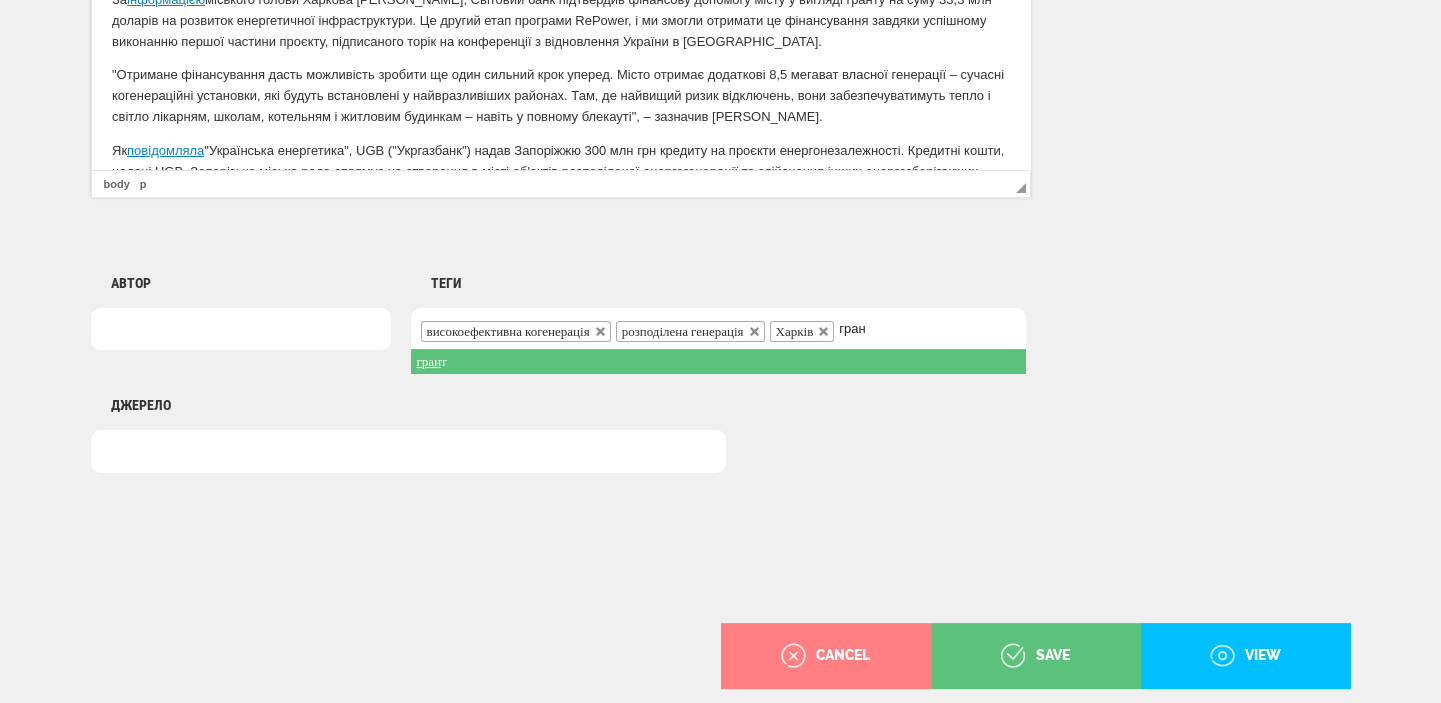 type on "гран" 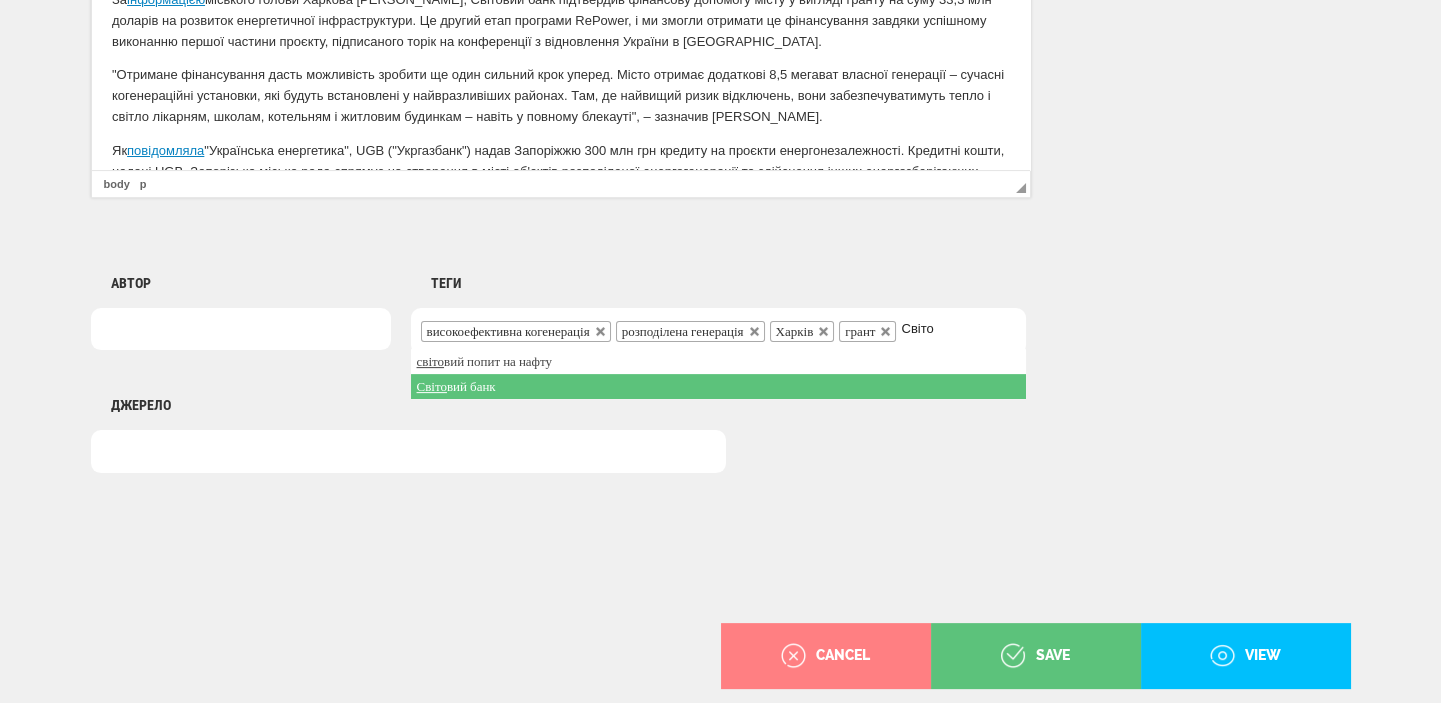 type on "Світо" 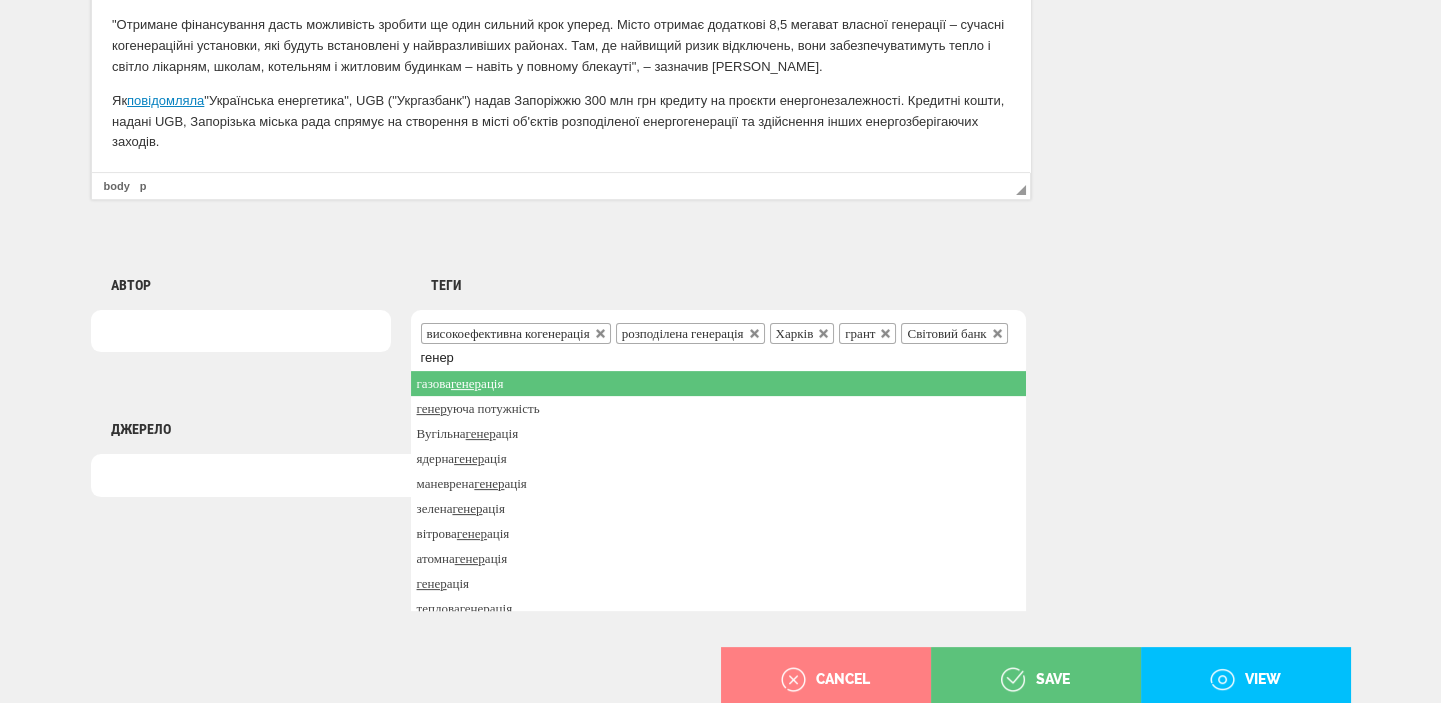 scroll, scrollTop: 1484, scrollLeft: 0, axis: vertical 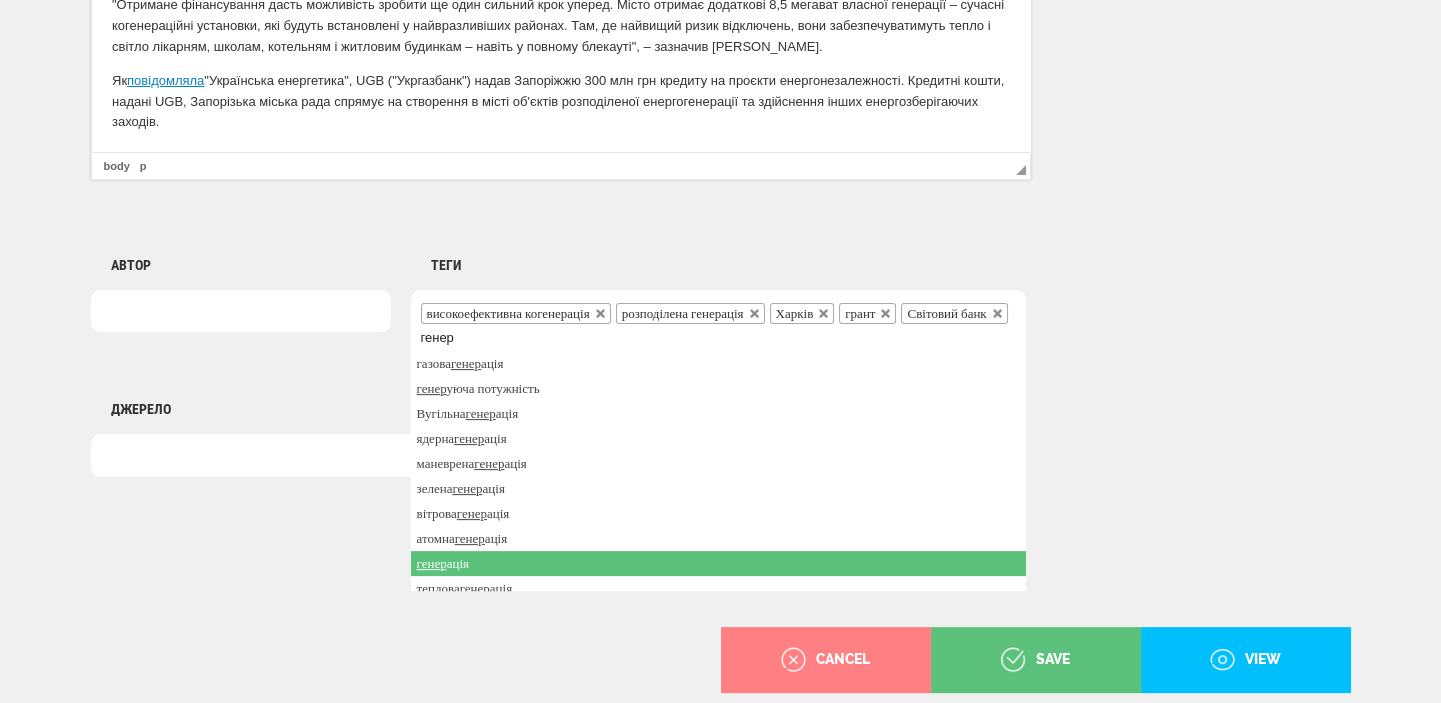 type on "генер" 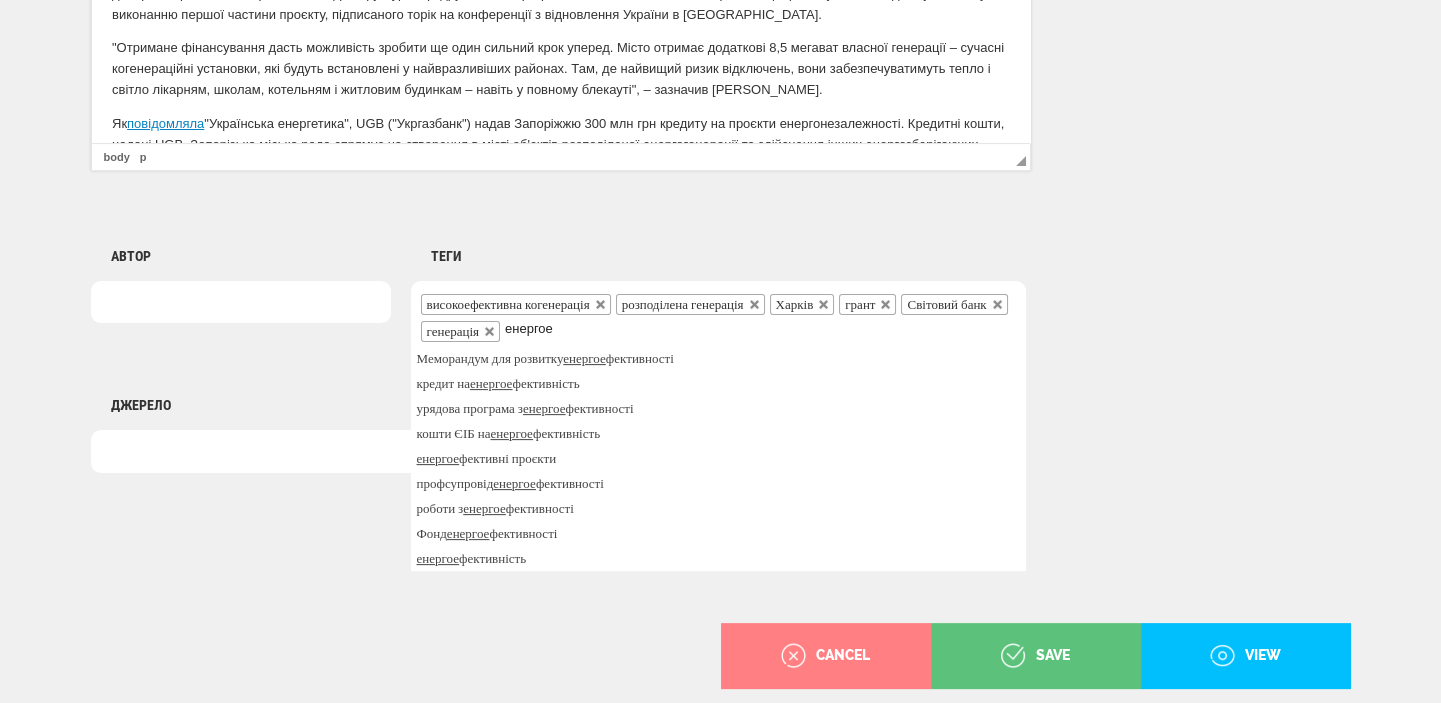scroll, scrollTop: 1525, scrollLeft: 0, axis: vertical 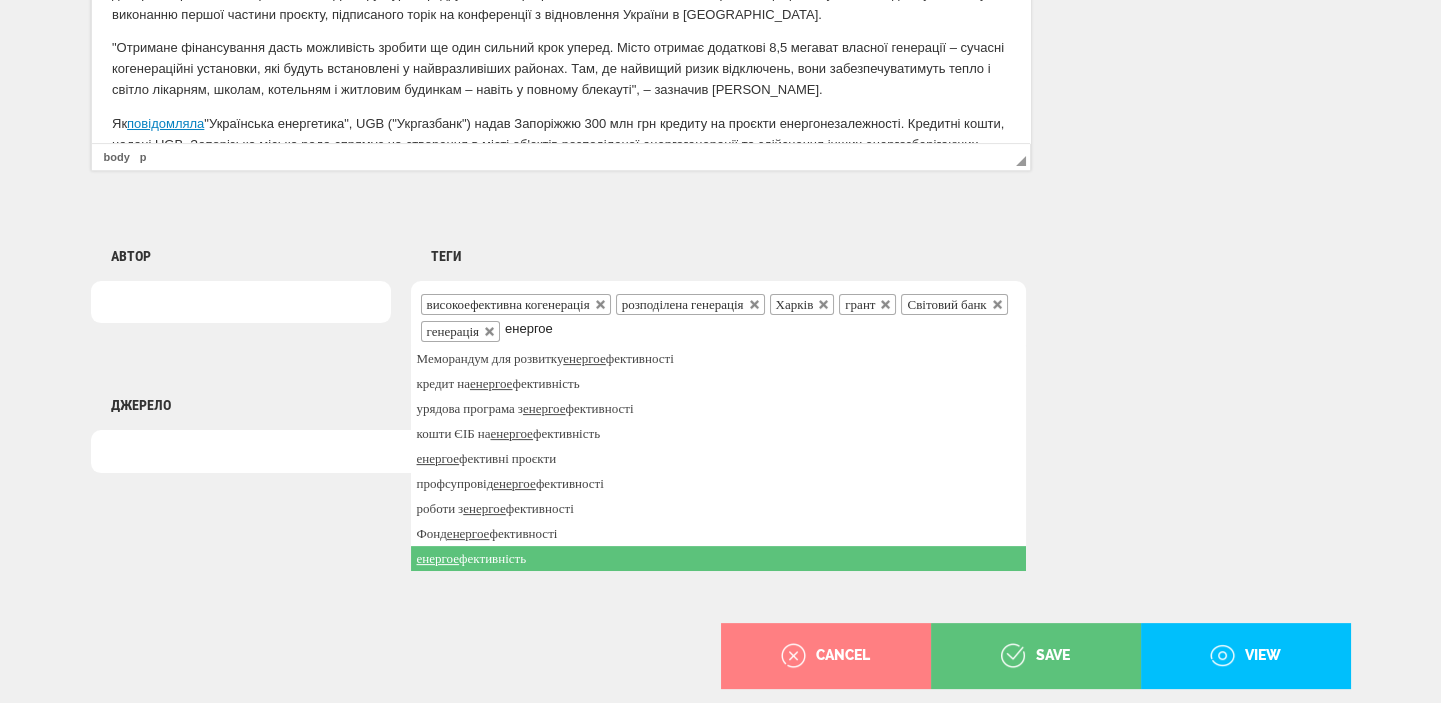 type on "енергое" 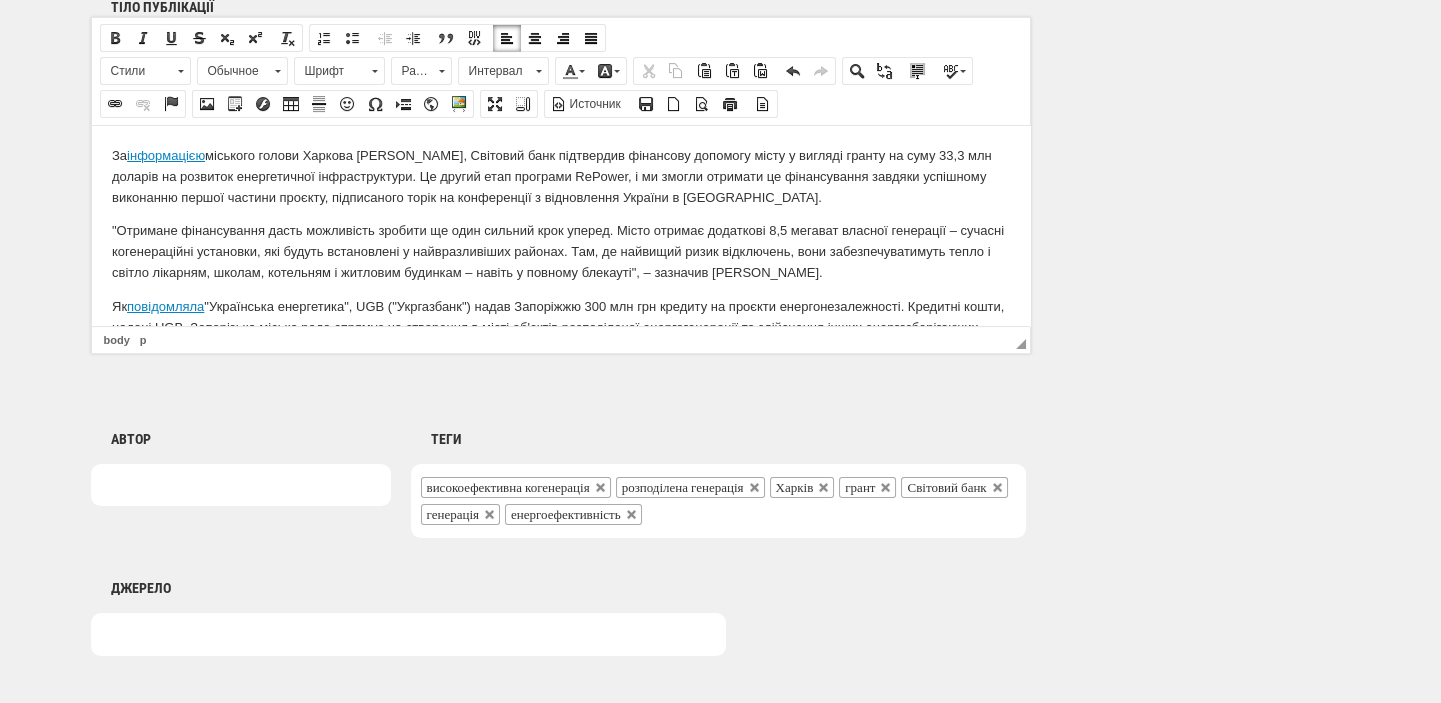 scroll, scrollTop: 1313, scrollLeft: 0, axis: vertical 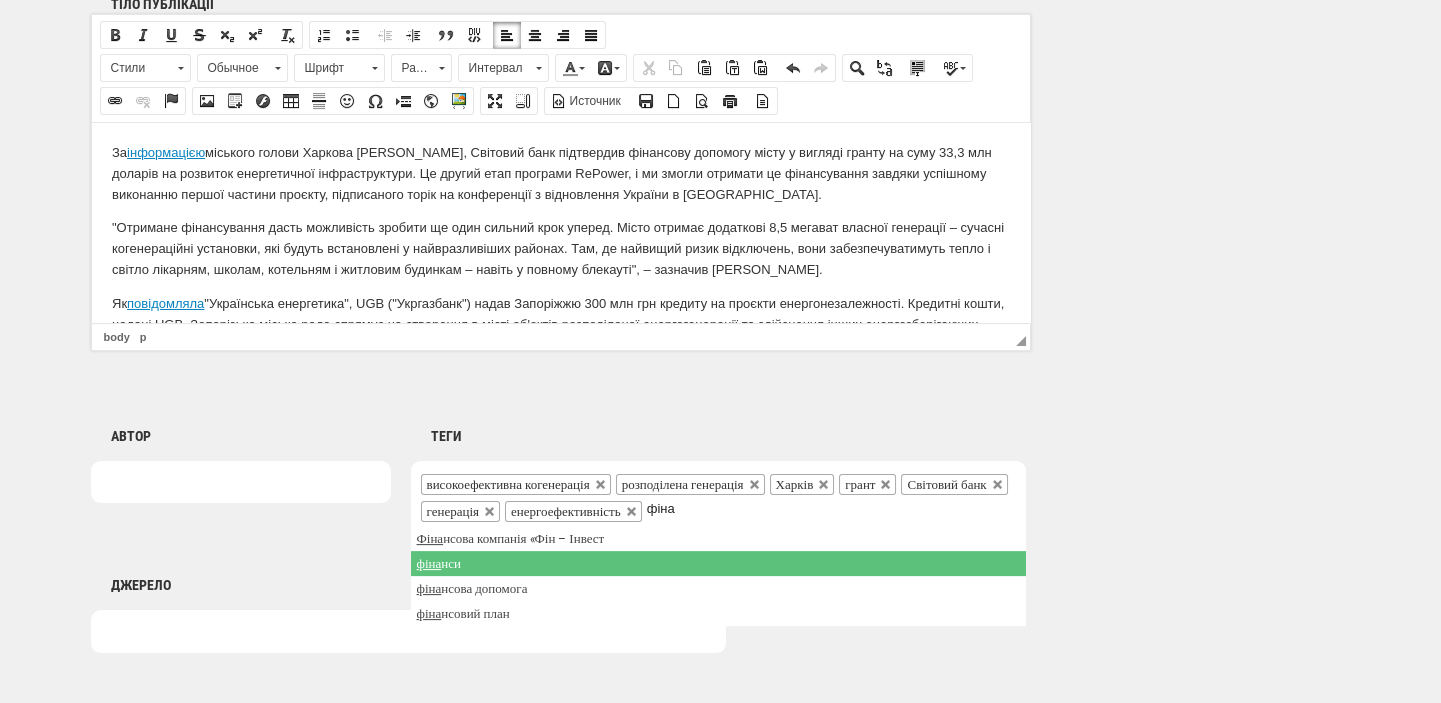 type on "фіна" 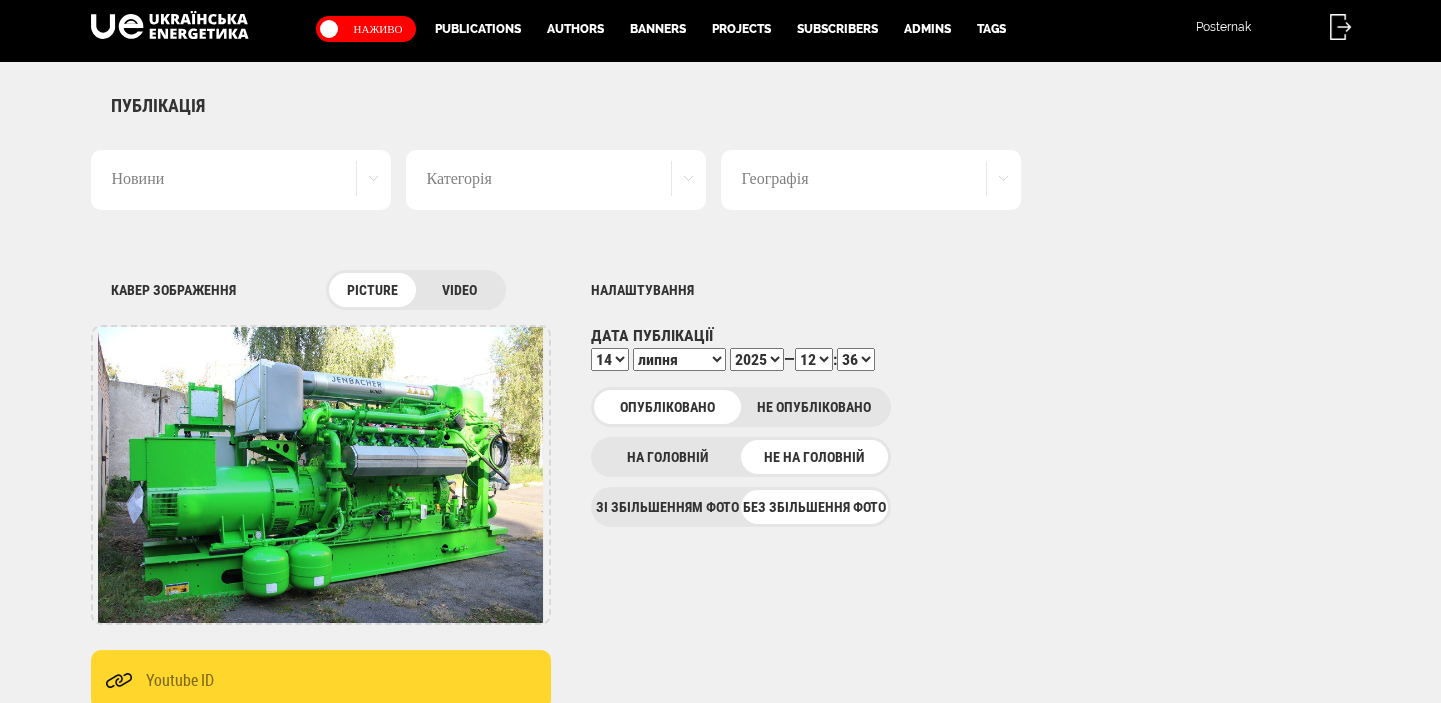 scroll, scrollTop: 0, scrollLeft: 0, axis: both 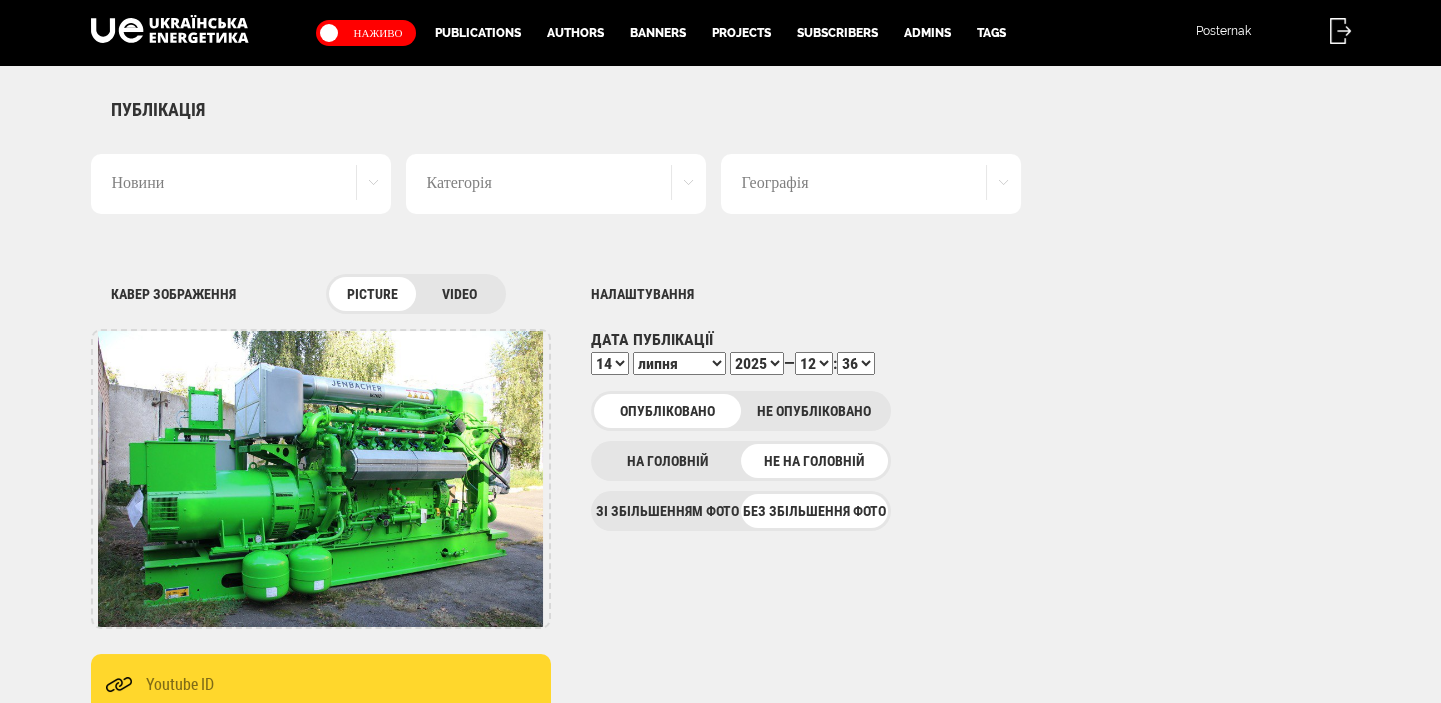 click on "00
01
02
03
04
05
06
07
08
09
10
11
12
13
14
15
16
17
18
19
20
21
22
23
24
25
26
27
28
29
30
31
32
33
34
35
36
37
38
39
40
41
42
43
44
45
46
47
48
49
50
51
52
53
54
55
56
57
58
59" at bounding box center (856, 363) 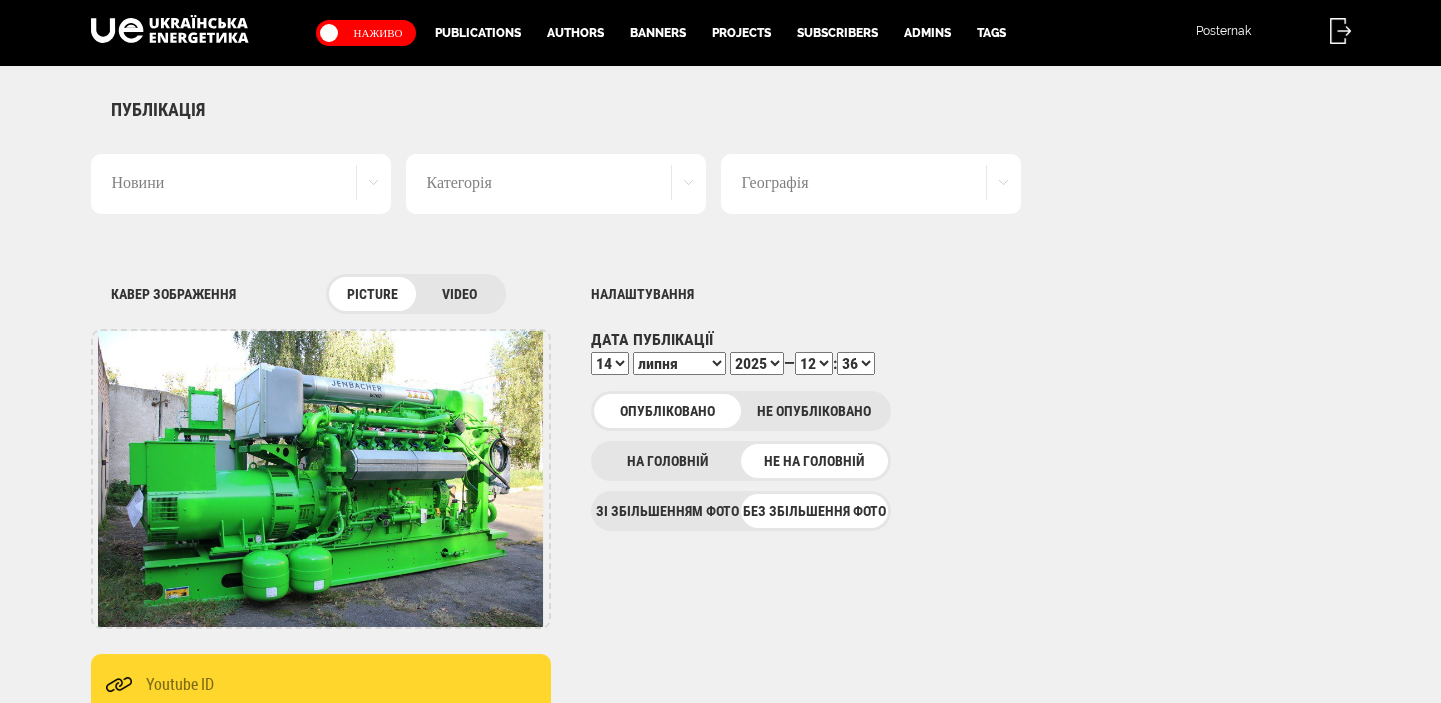 select on "42" 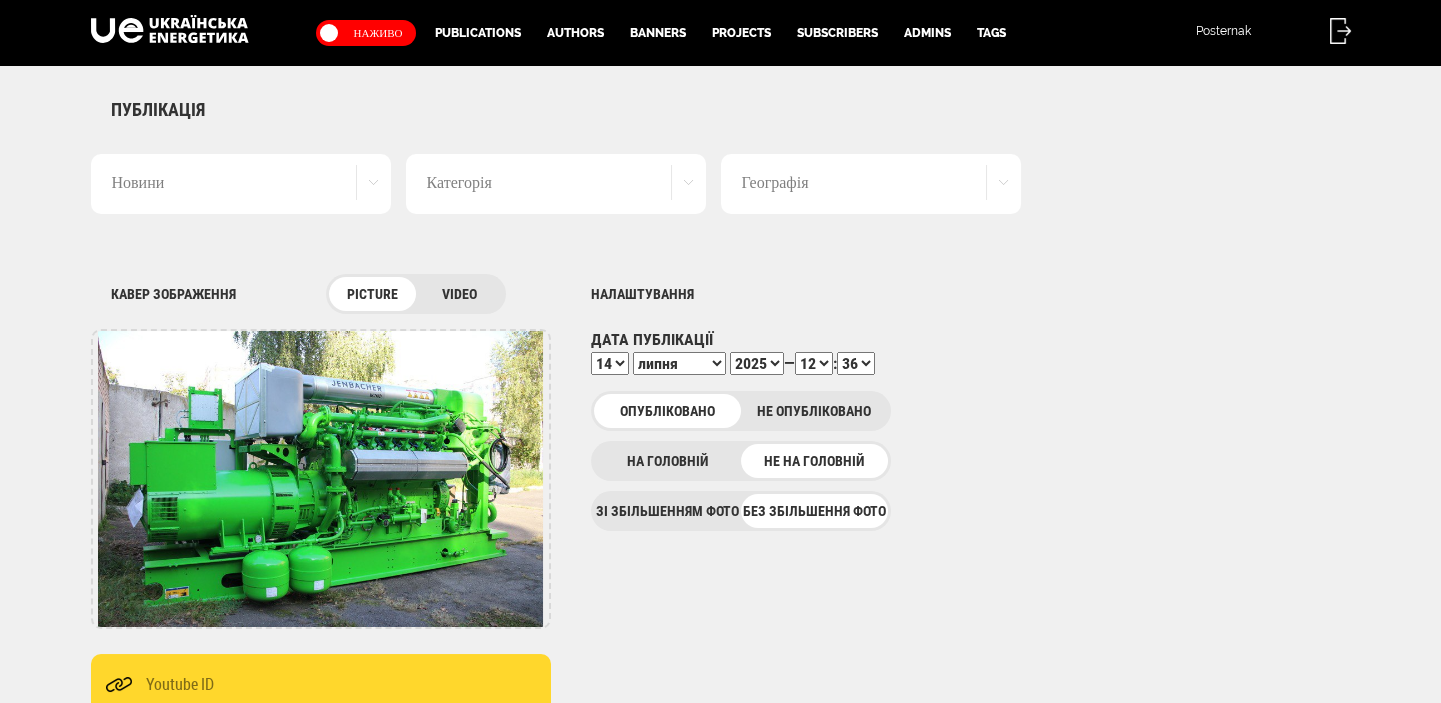 click on "00
01
02
03
04
05
06
07
08
09
10
11
12
13
14
15
16
17
18
19
20
21
22
23
24
25
26
27
28
29
30
31
32
33
34
35
36
37
38
39
40
41
42
43
44
45
46
47
48
49
50
51
52
53
54
55
56
57
58
59" at bounding box center [856, 363] 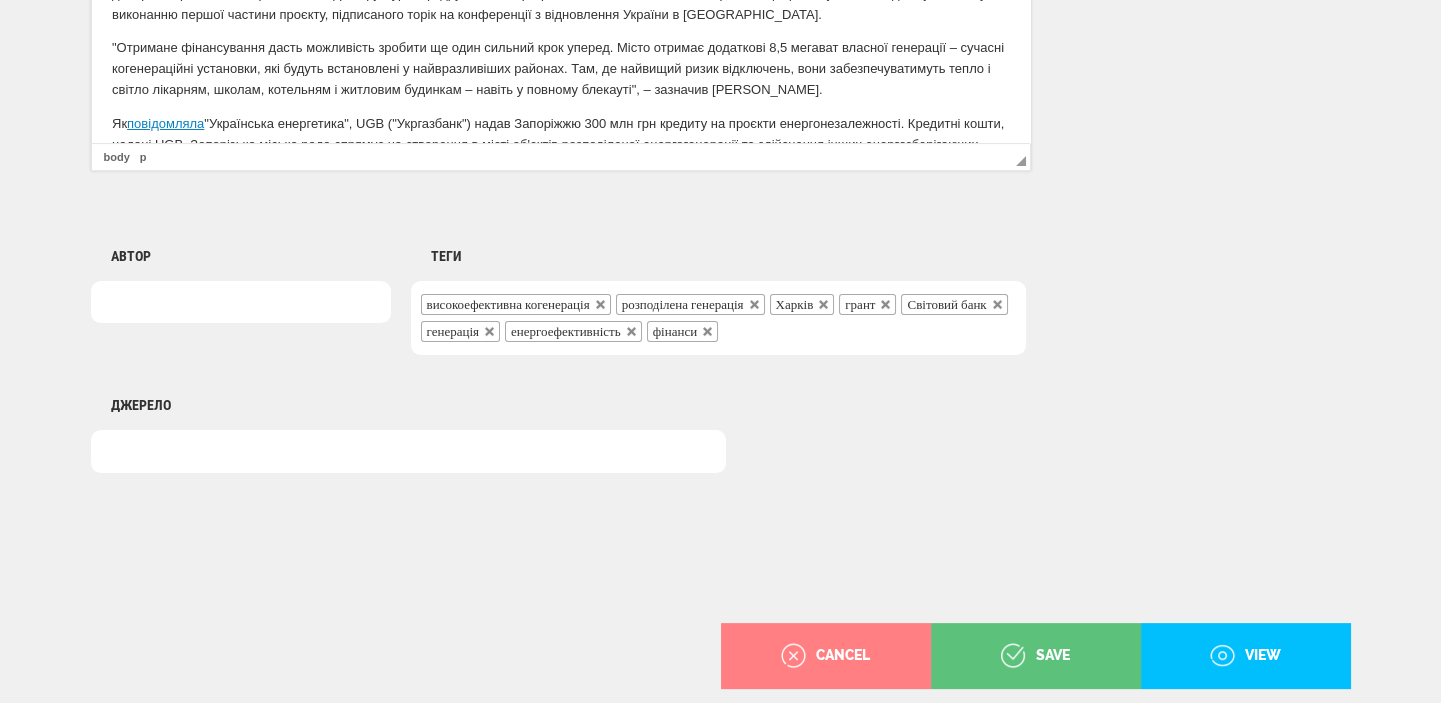 scroll, scrollTop: 1525, scrollLeft: 0, axis: vertical 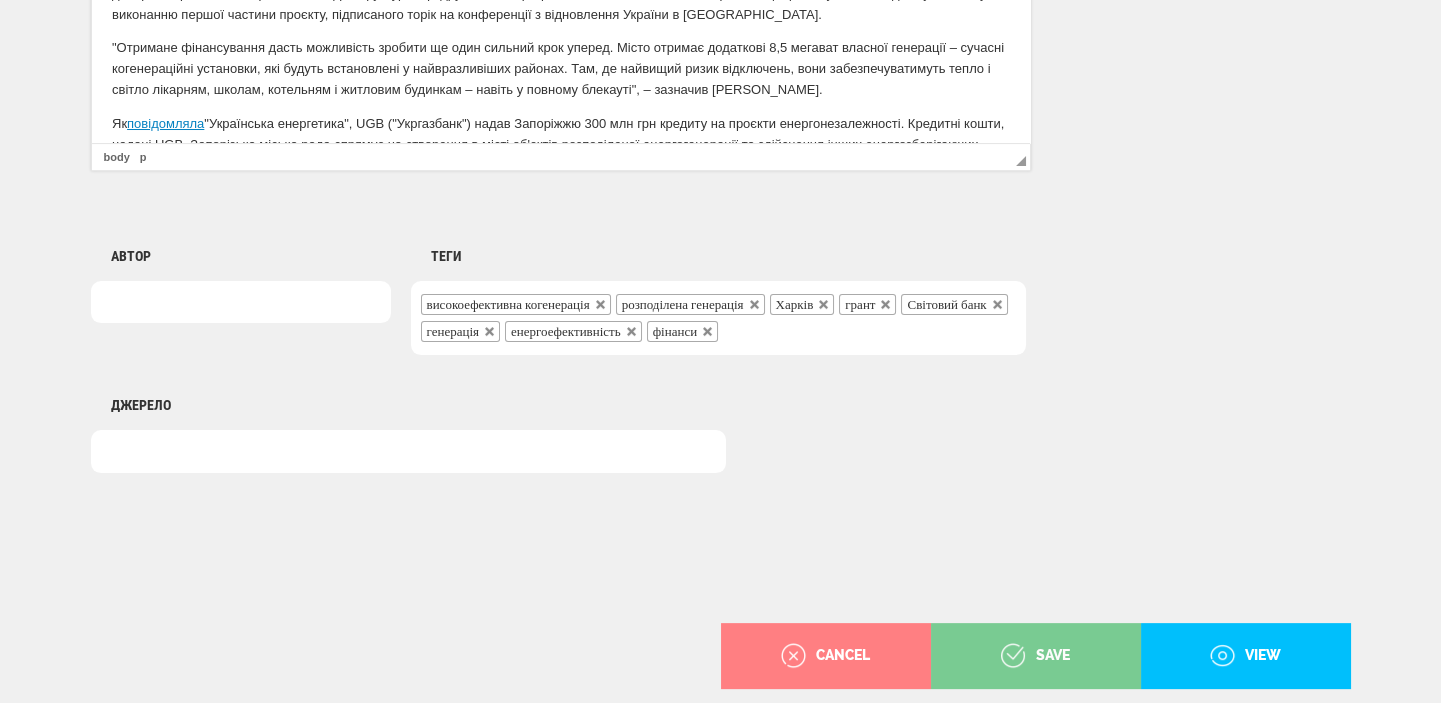 click on "save" at bounding box center (1035, 656) 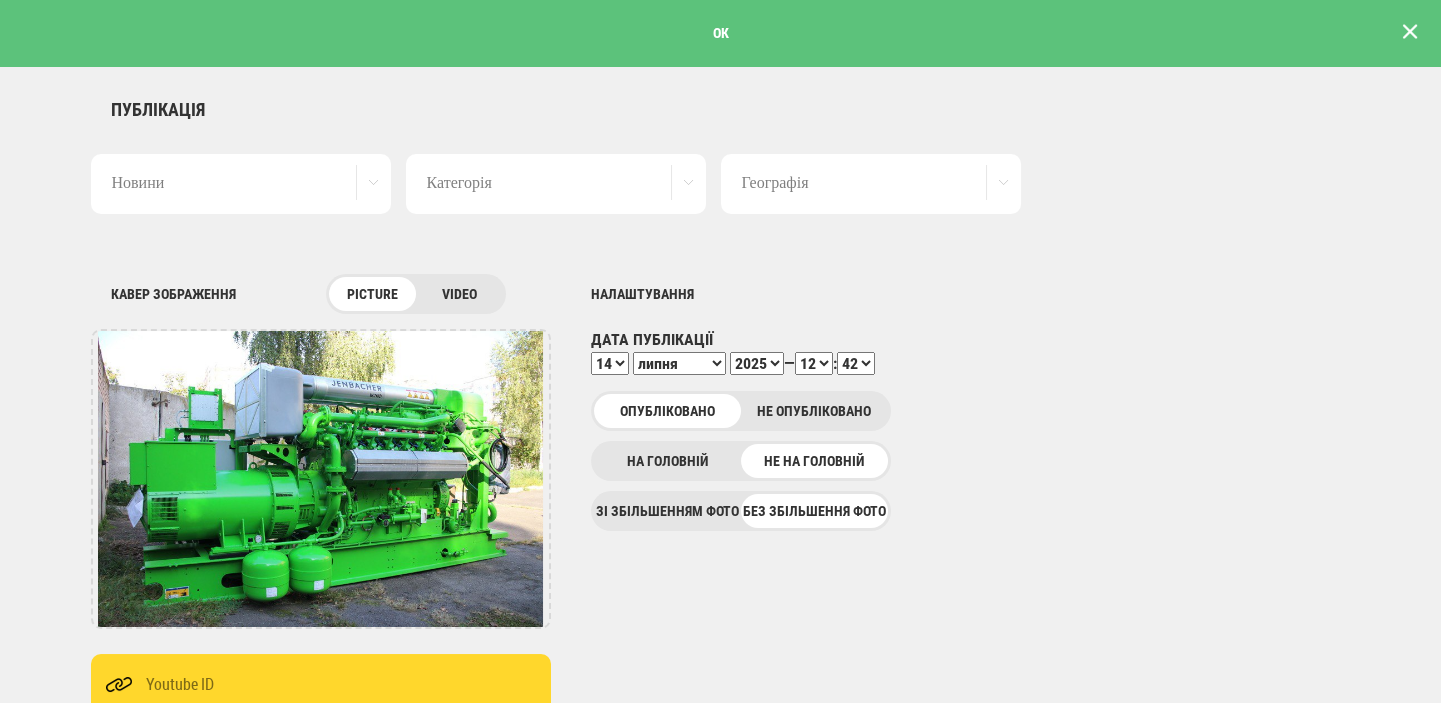 scroll, scrollTop: 0, scrollLeft: 0, axis: both 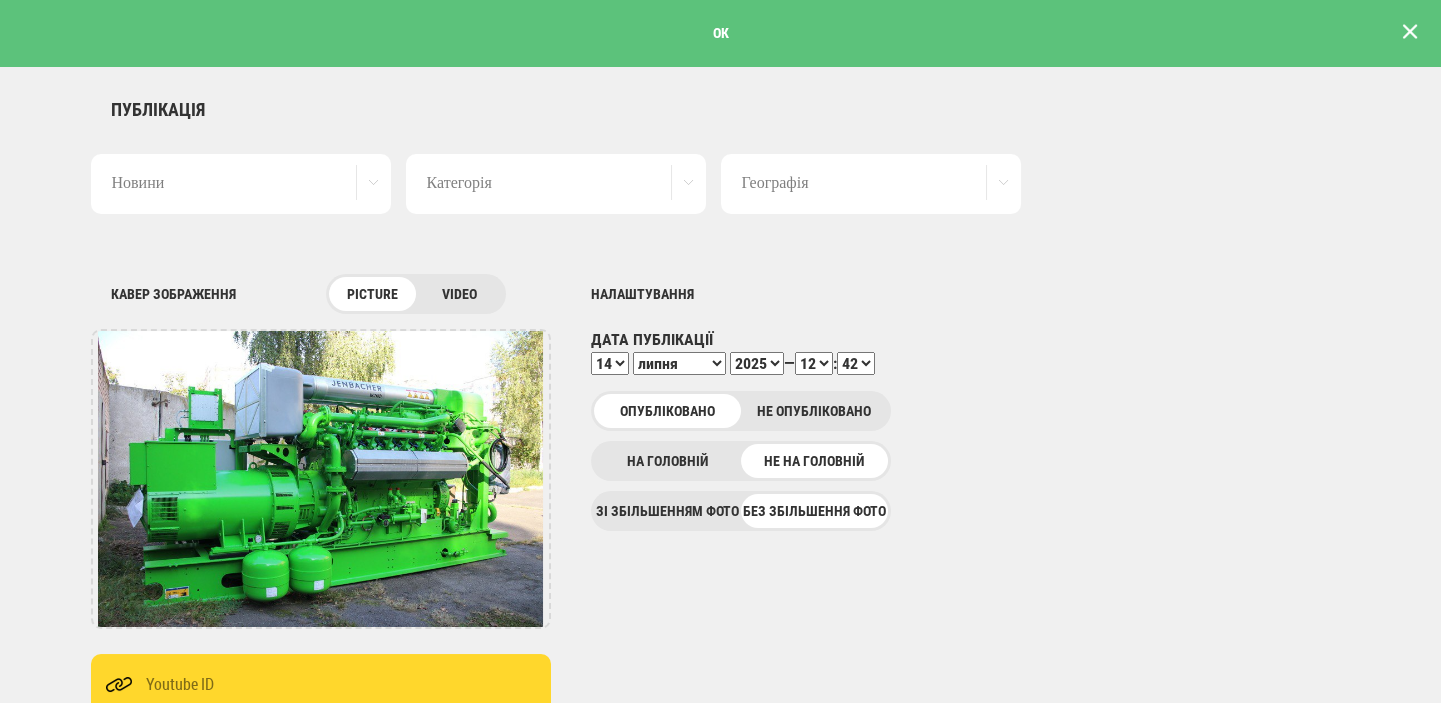 click at bounding box center (1410, 31) 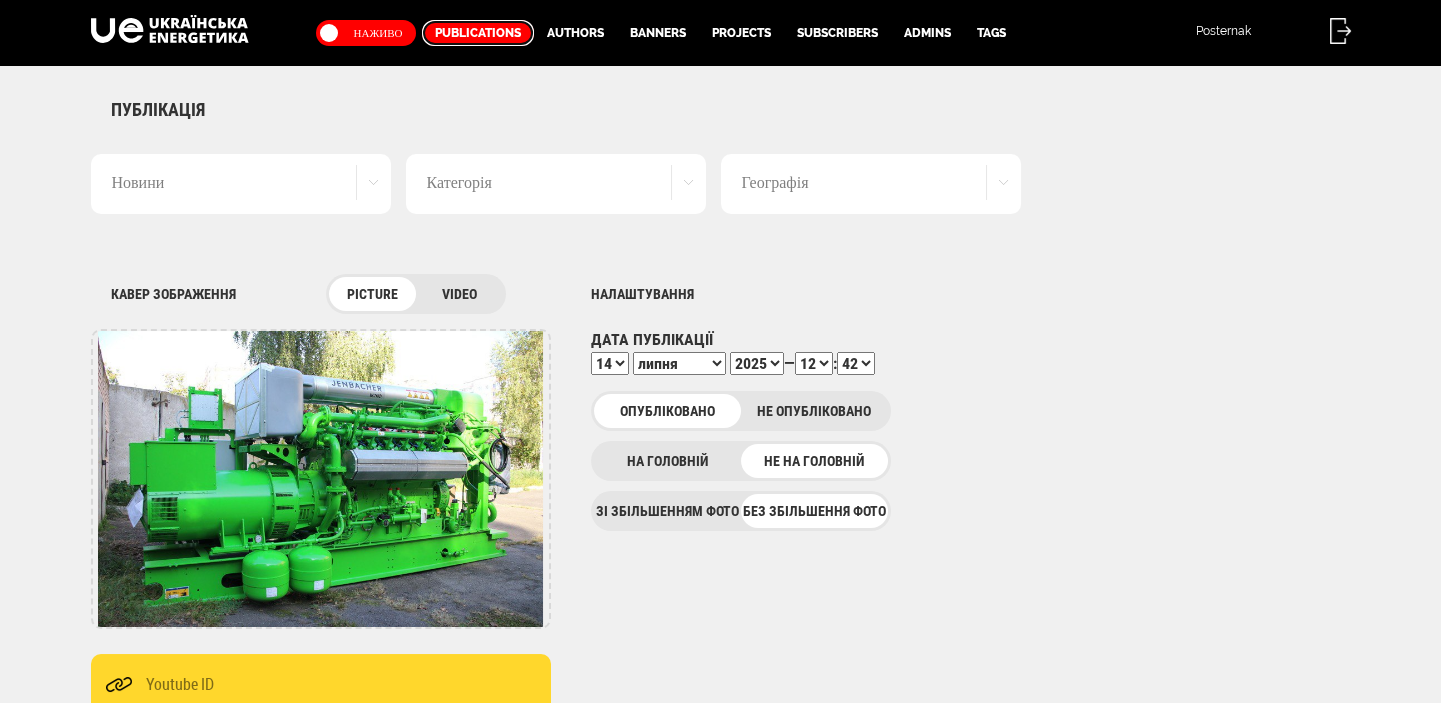 click on "Publications" at bounding box center [478, 33] 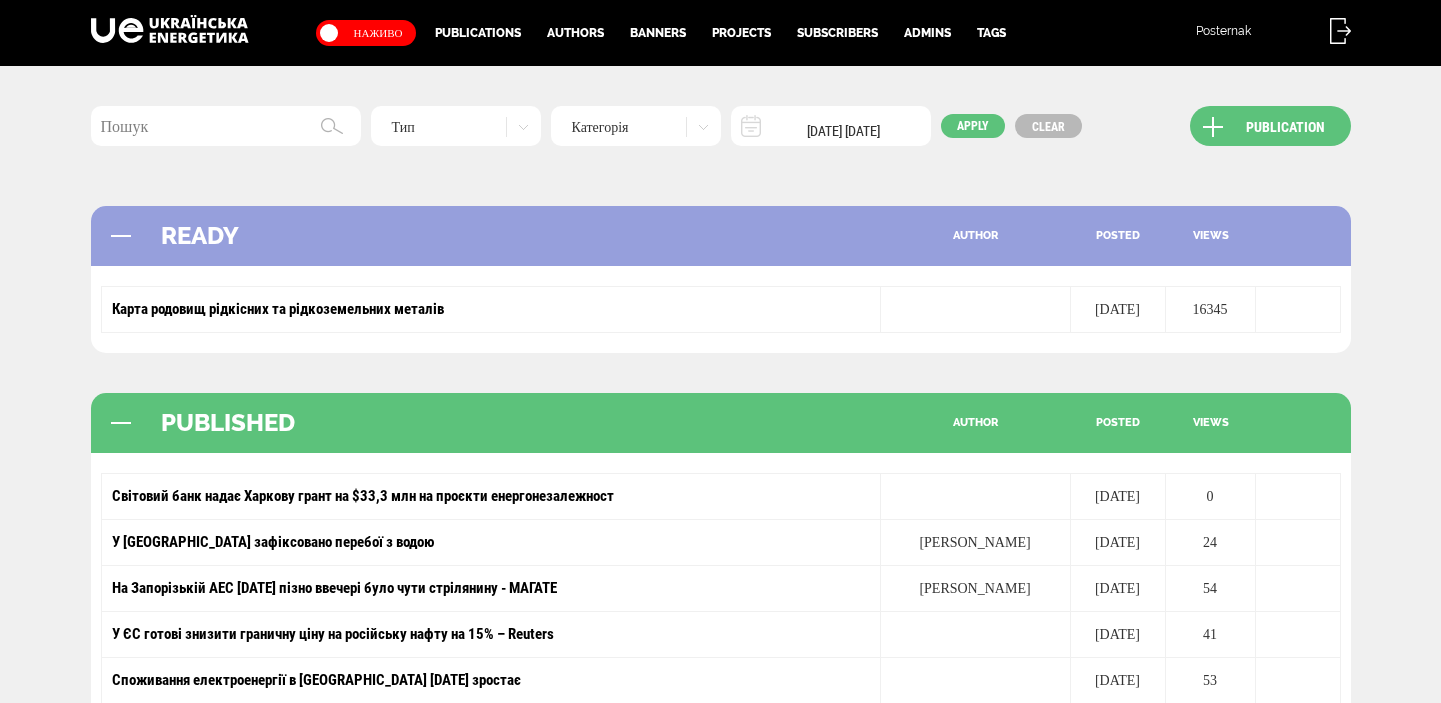 scroll, scrollTop: 0, scrollLeft: 0, axis: both 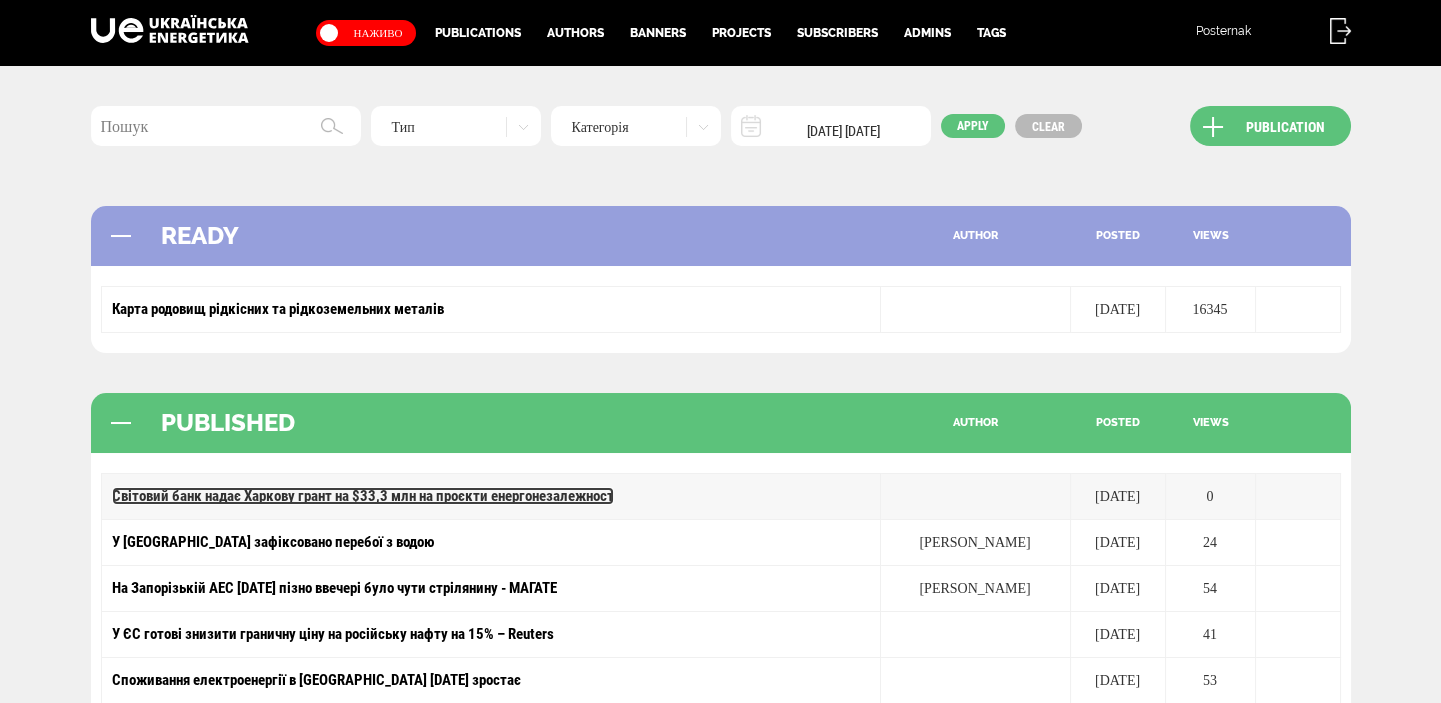 click on "Світовий банк надає Харкову грант на $33,3 млн на проєкти енергонезалежност" at bounding box center [363, 496] 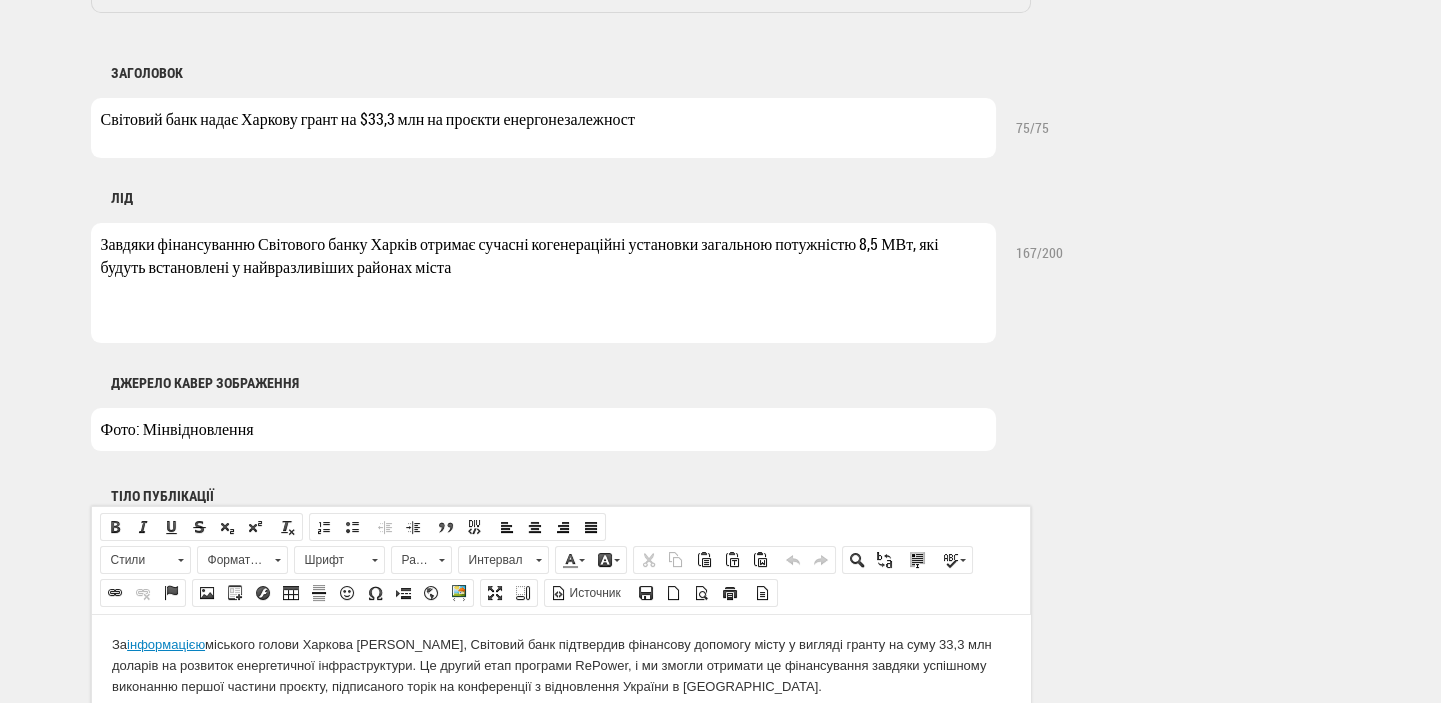 scroll, scrollTop: 848, scrollLeft: 0, axis: vertical 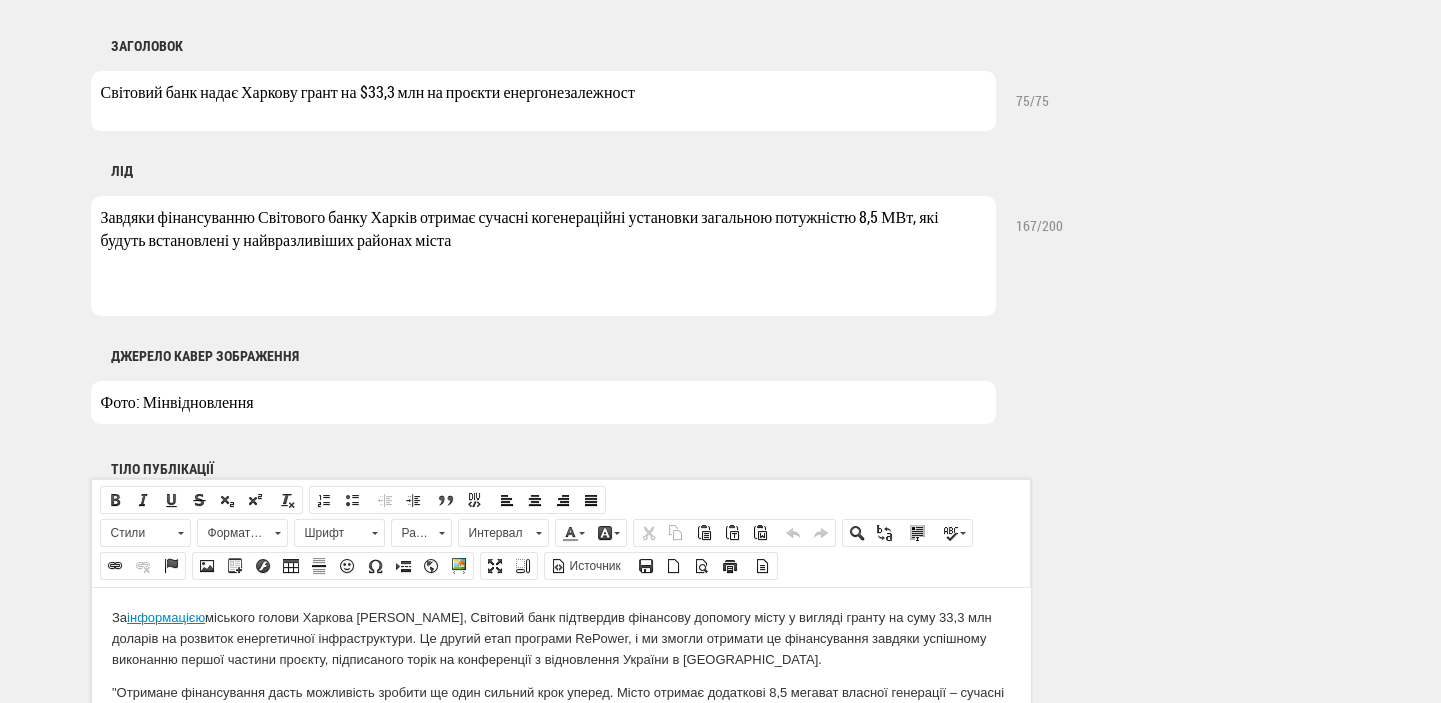 click on "Світовий банк надає Харкову грант на $33,3 млн на проєкти енергонезалежност" at bounding box center (543, 101) 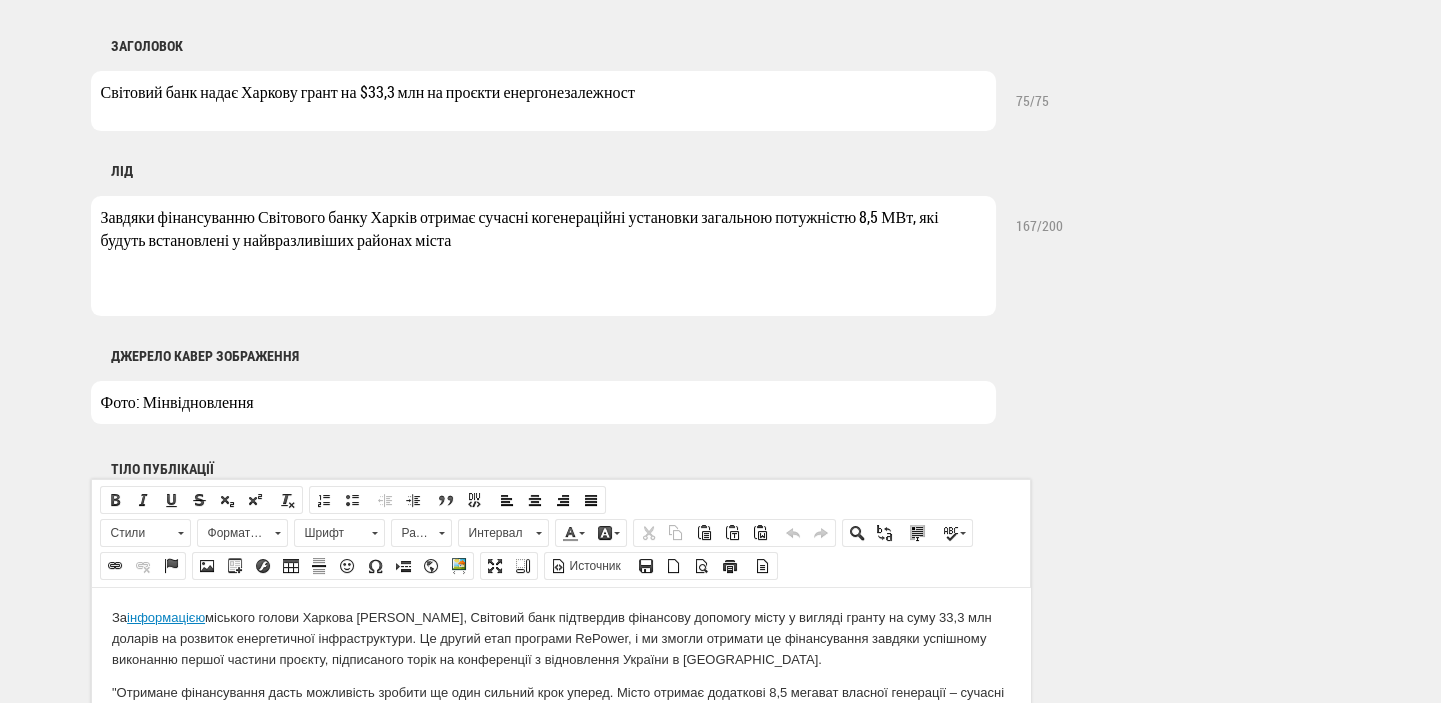drag, startPoint x: 511, startPoint y: 92, endPoint x: 552, endPoint y: 92, distance: 41 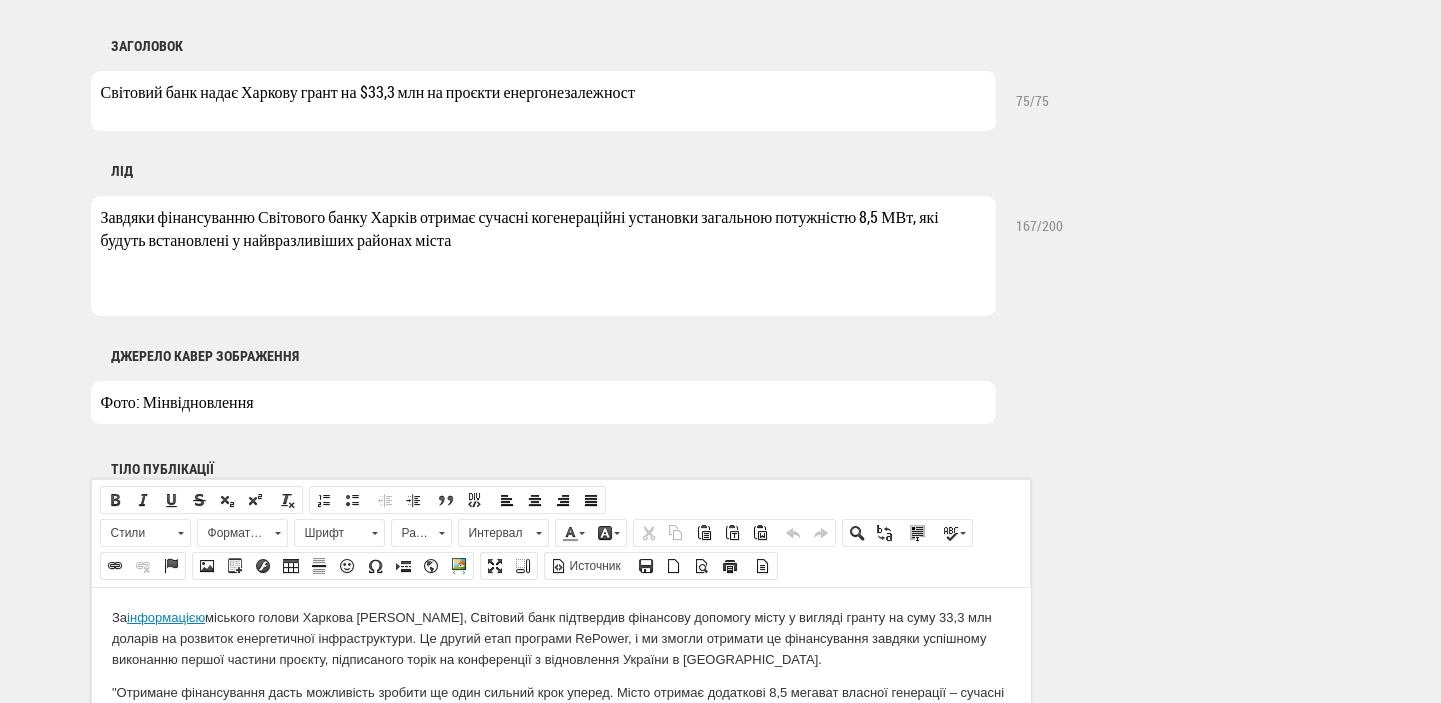 click on "Світовий банк надає Харкову грант на $33,3 млн на проєкти енергонезалежност" at bounding box center (543, 101) 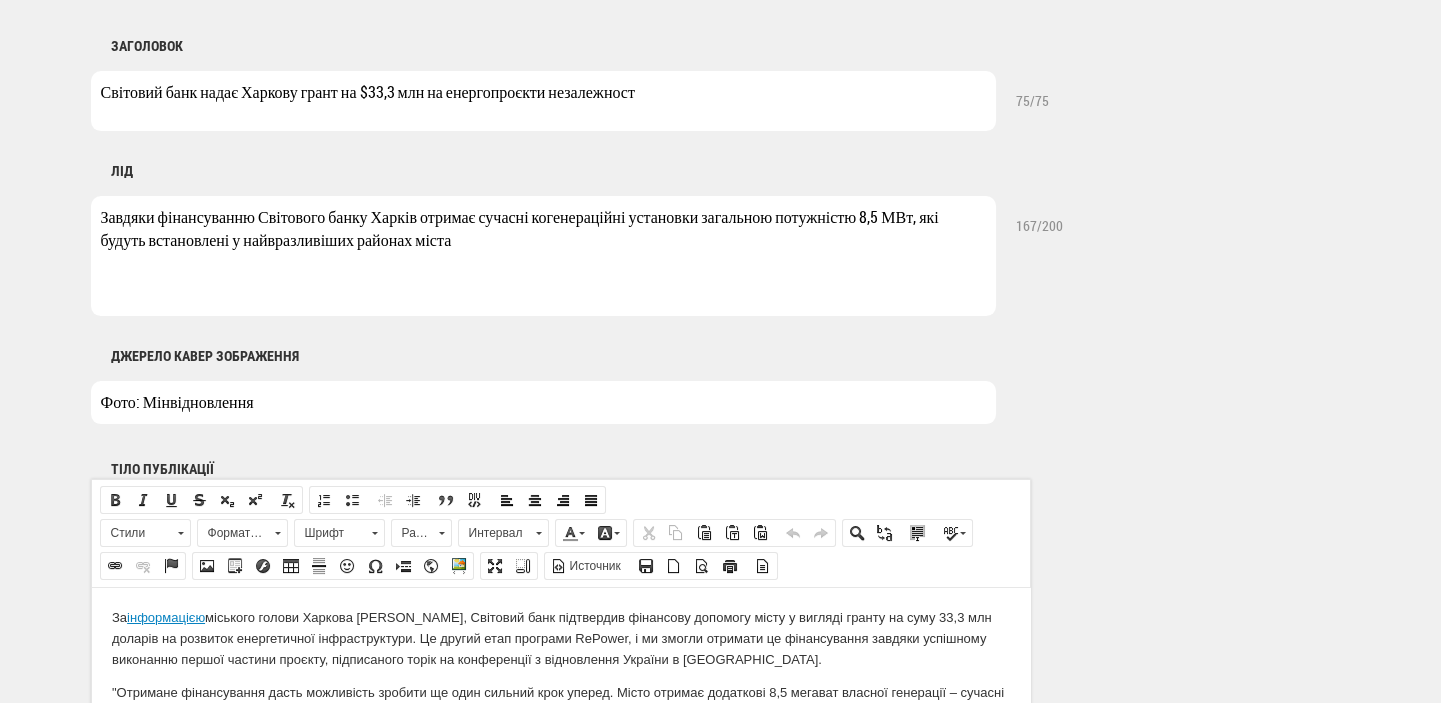 drag, startPoint x: 550, startPoint y: 94, endPoint x: 680, endPoint y: 89, distance: 130.09612 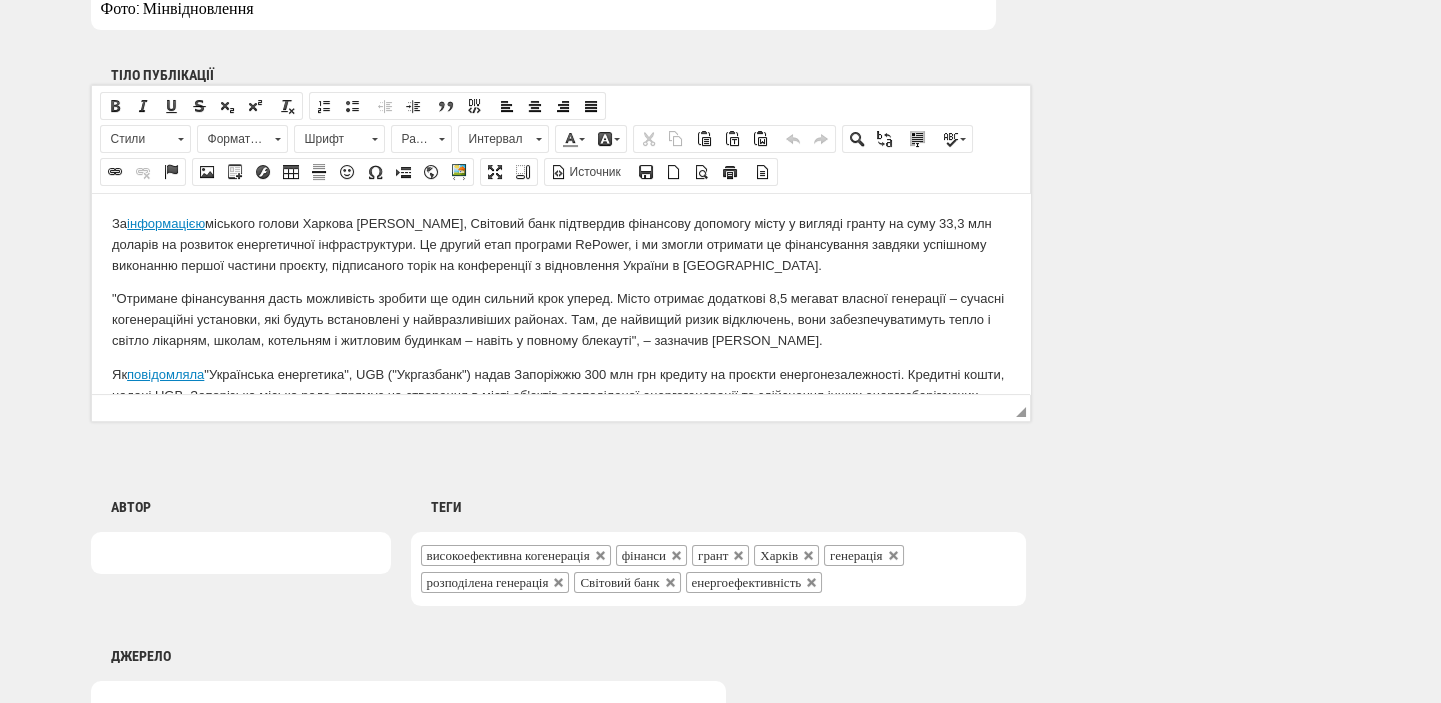 scroll, scrollTop: 1590, scrollLeft: 0, axis: vertical 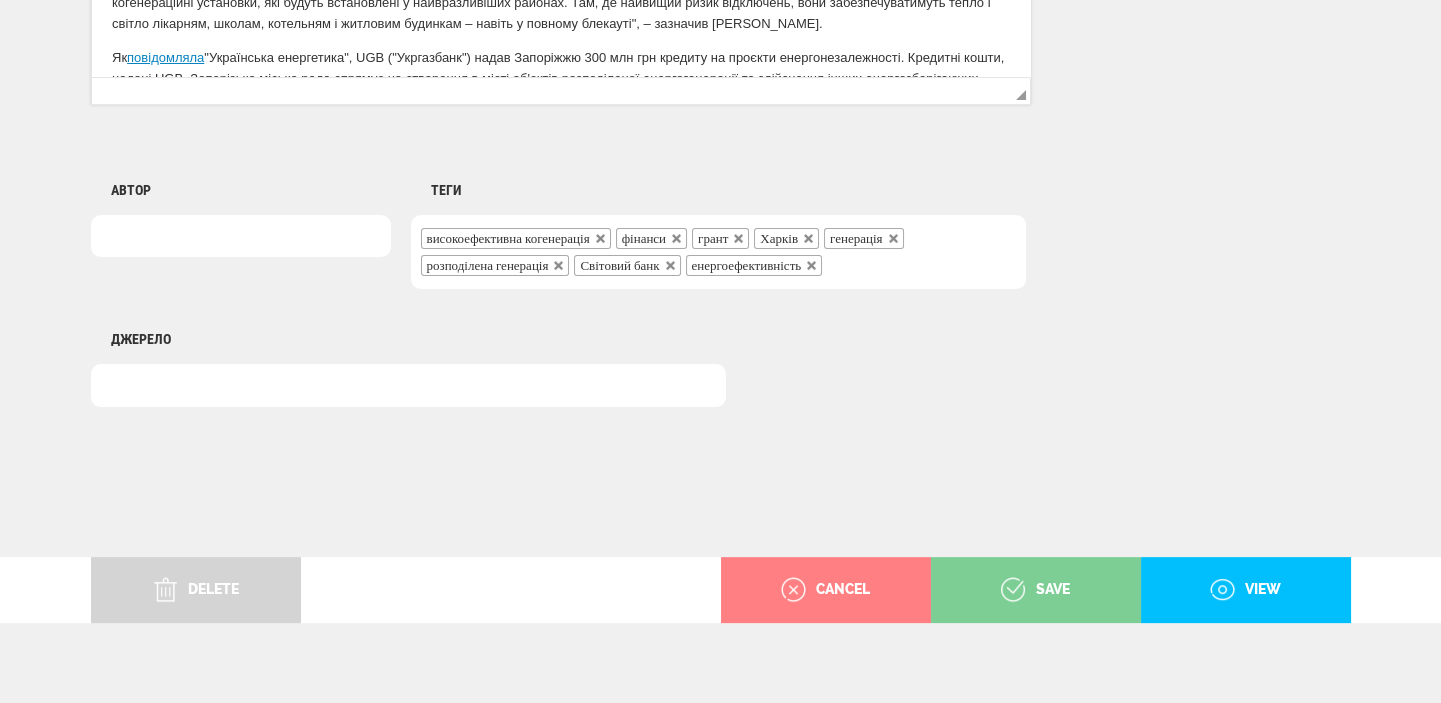type on "Світовий банк надає Харкову грант на $33,3 млн на енергопроєкти" 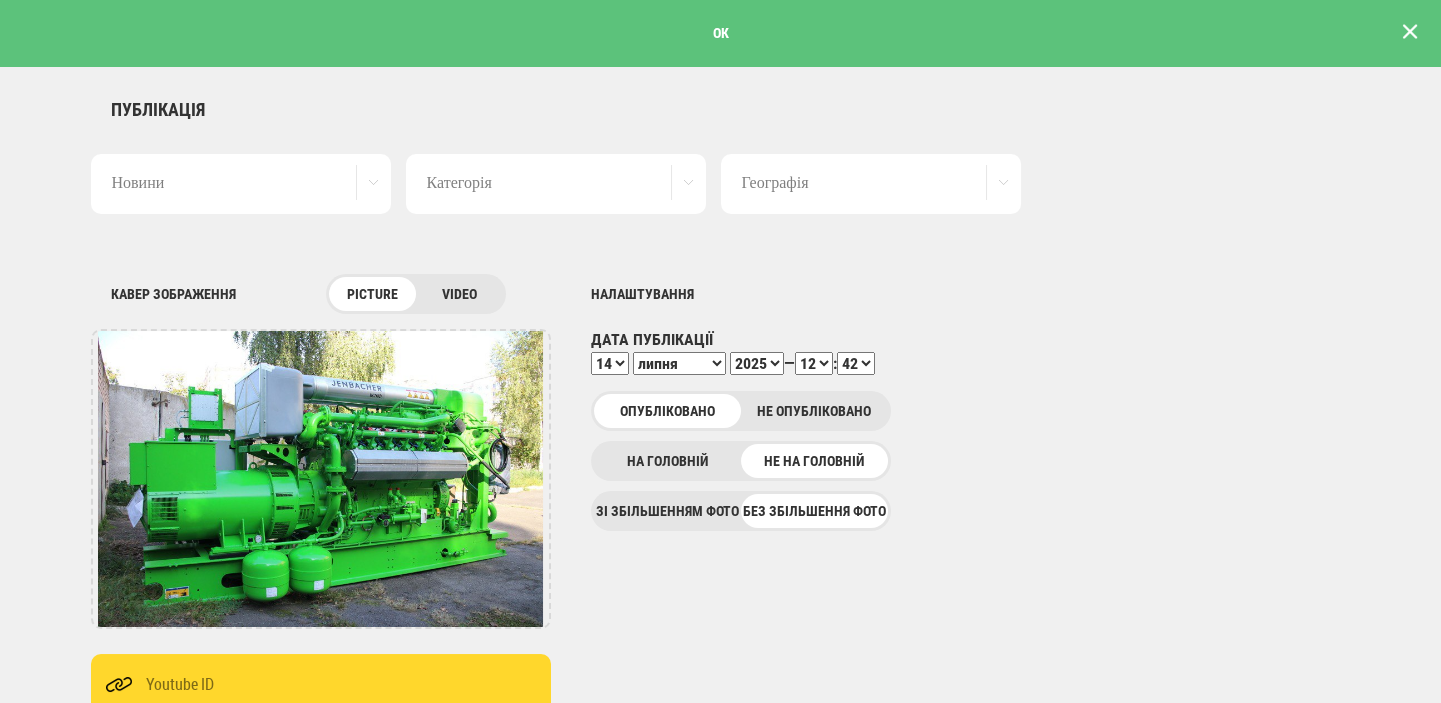 scroll, scrollTop: 0, scrollLeft: 0, axis: both 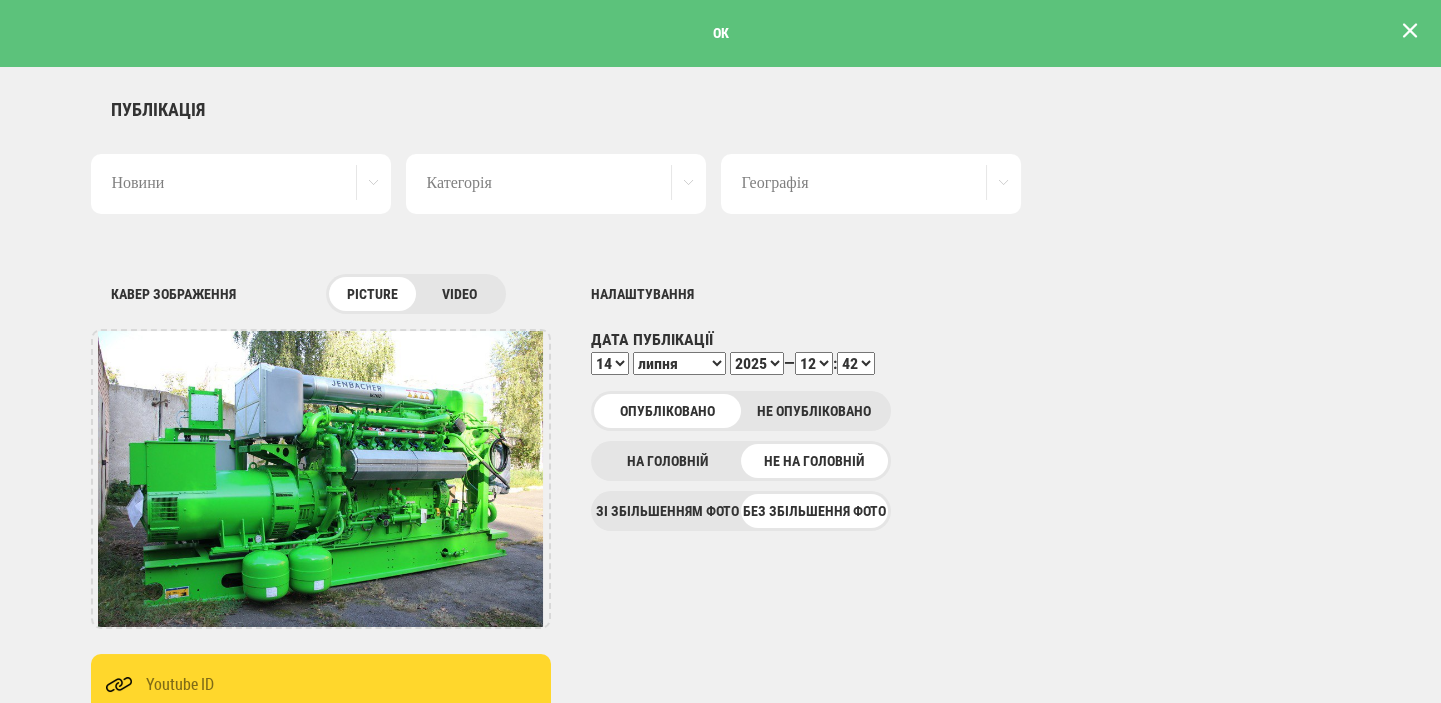 click at bounding box center [1410, 31] 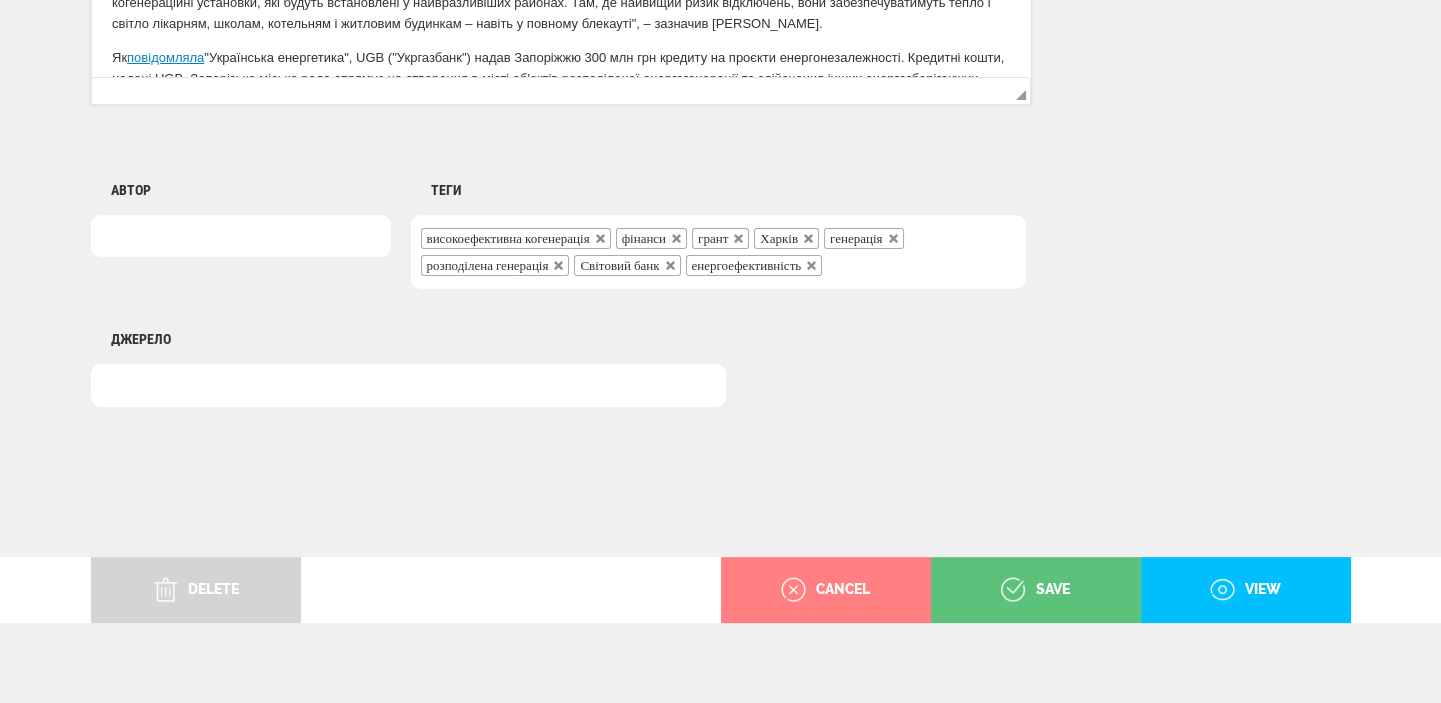scroll, scrollTop: 1590, scrollLeft: 0, axis: vertical 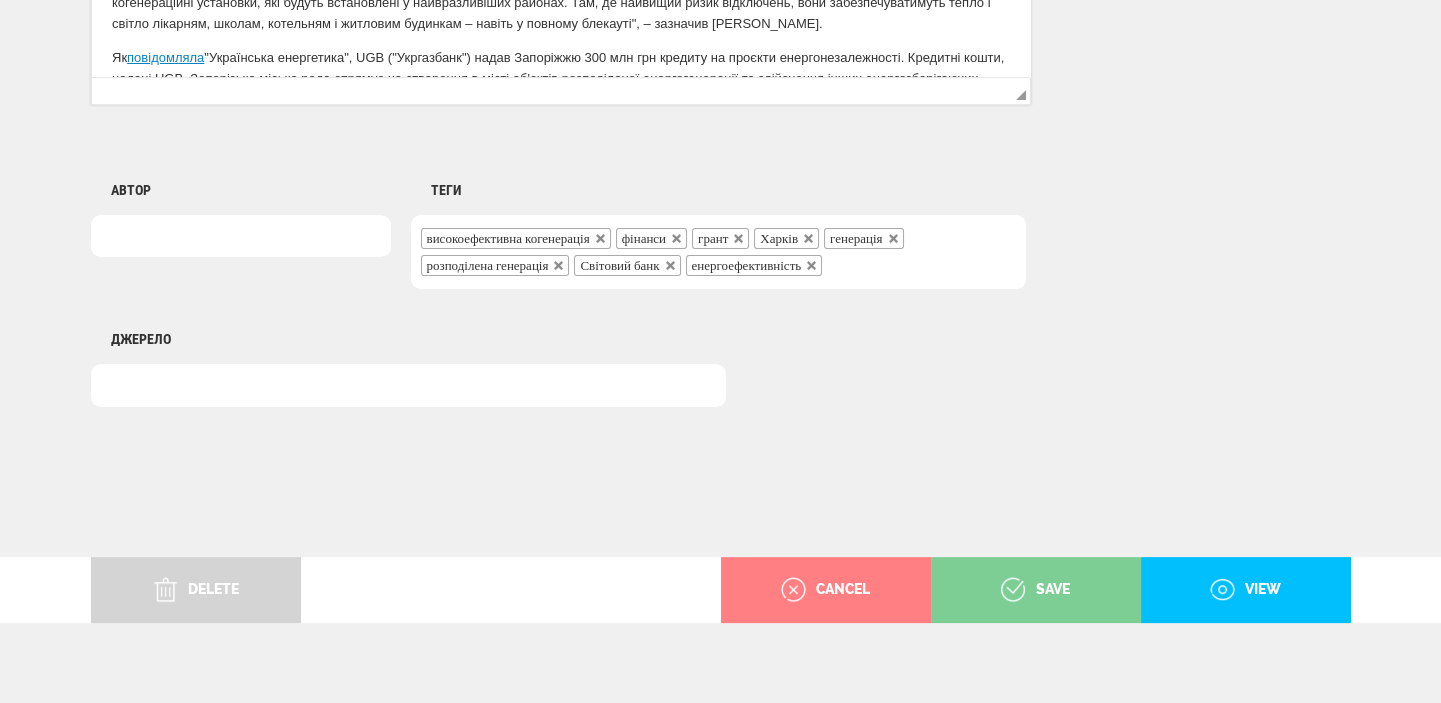 click on "save" at bounding box center (1035, 590) 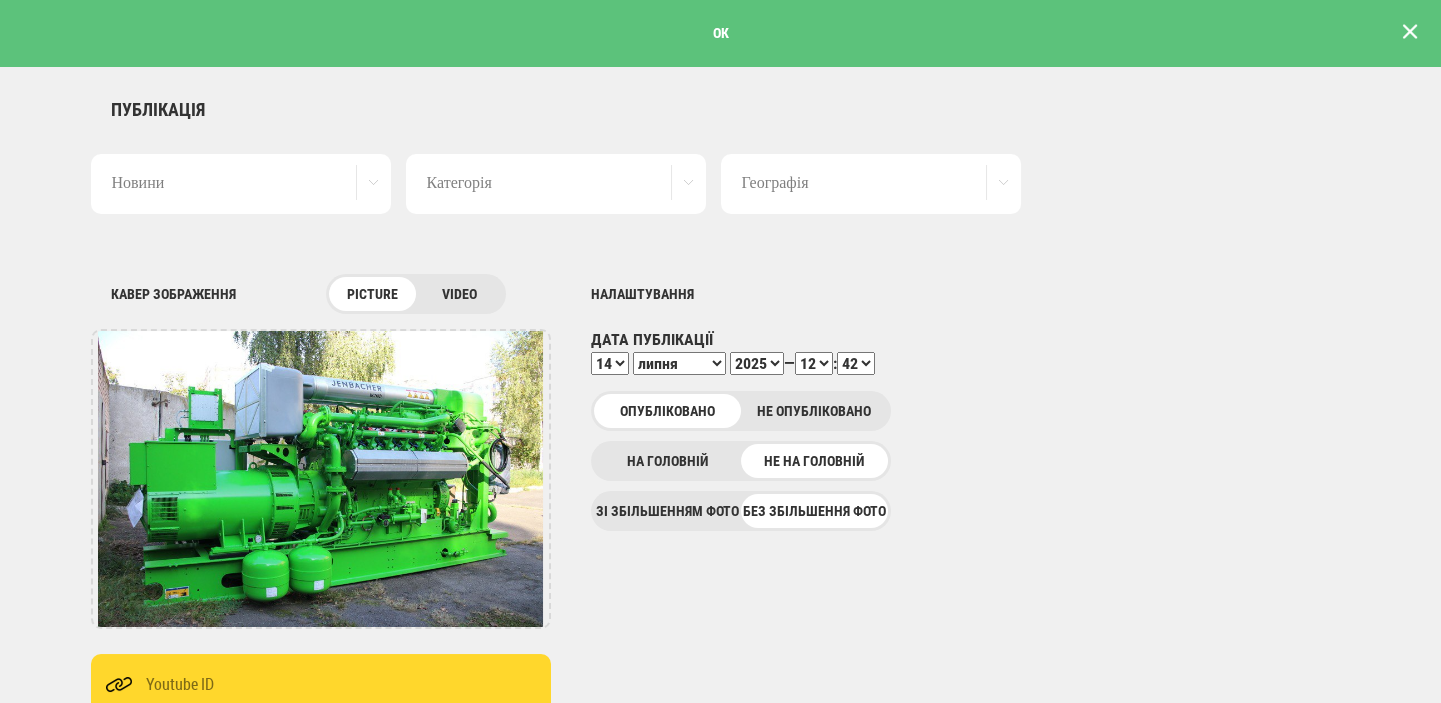 scroll, scrollTop: 0, scrollLeft: 0, axis: both 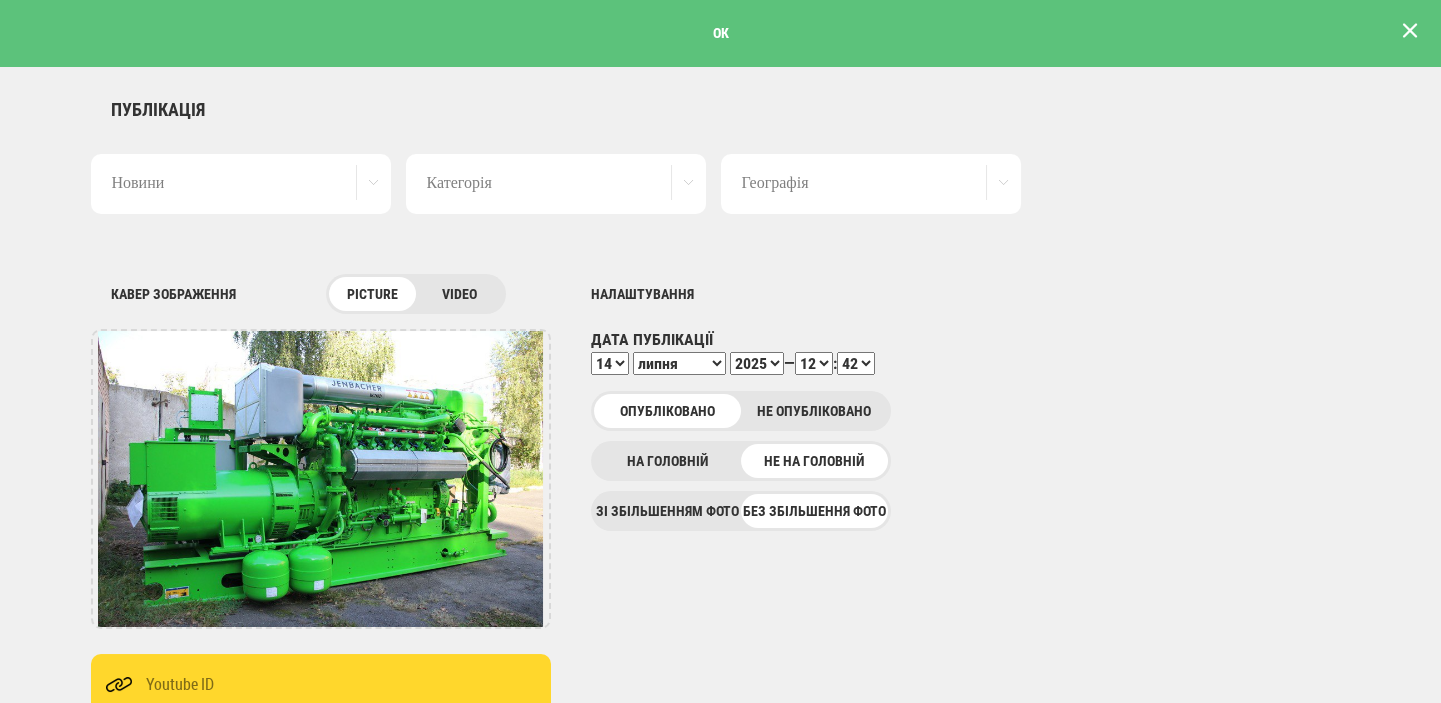 click at bounding box center (1410, 31) 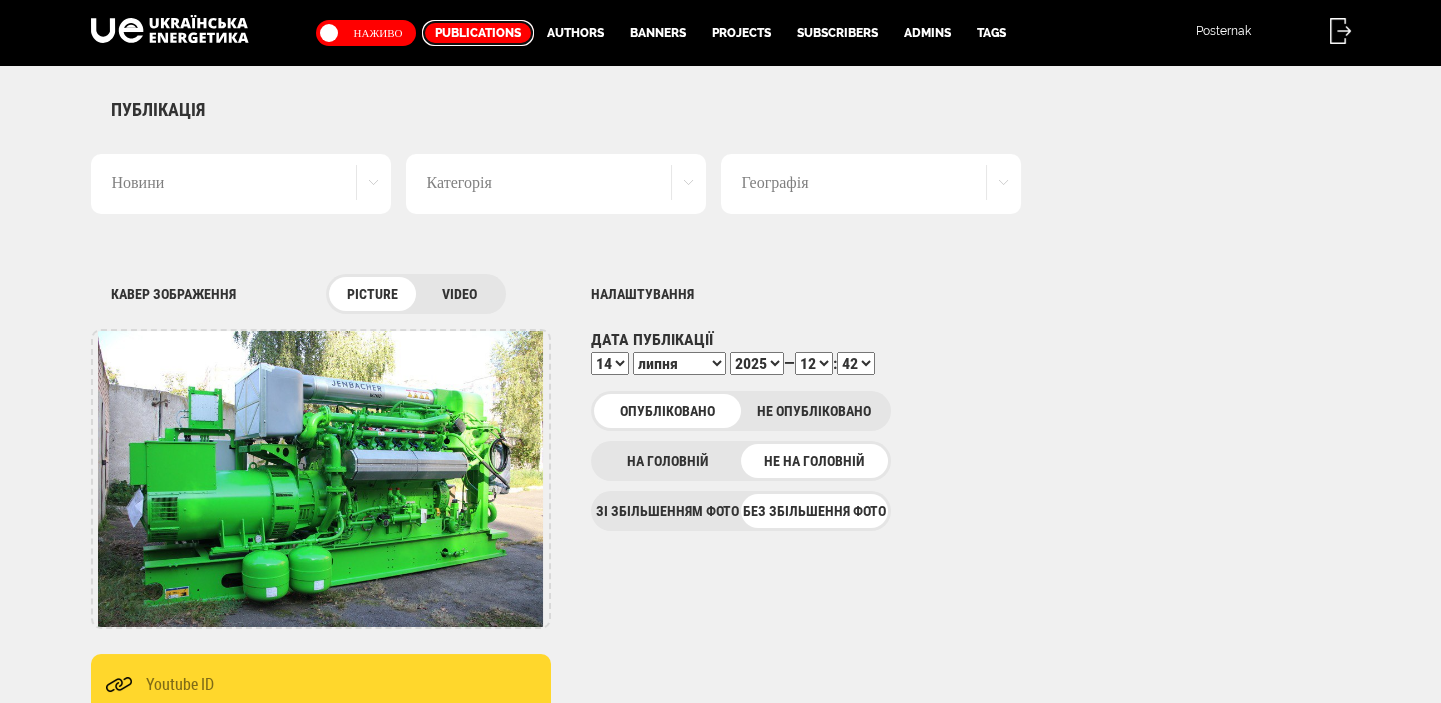 click on "Publications" at bounding box center [478, 33] 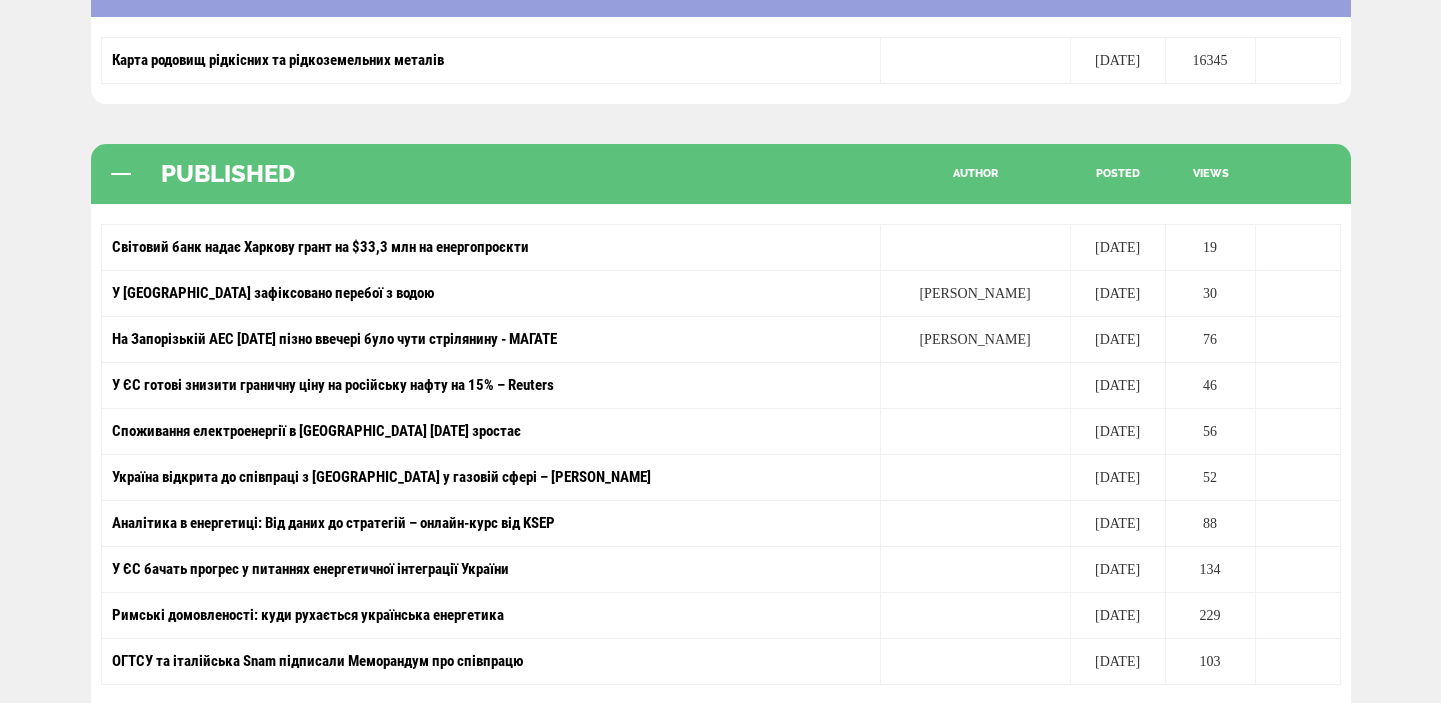 scroll, scrollTop: 424, scrollLeft: 0, axis: vertical 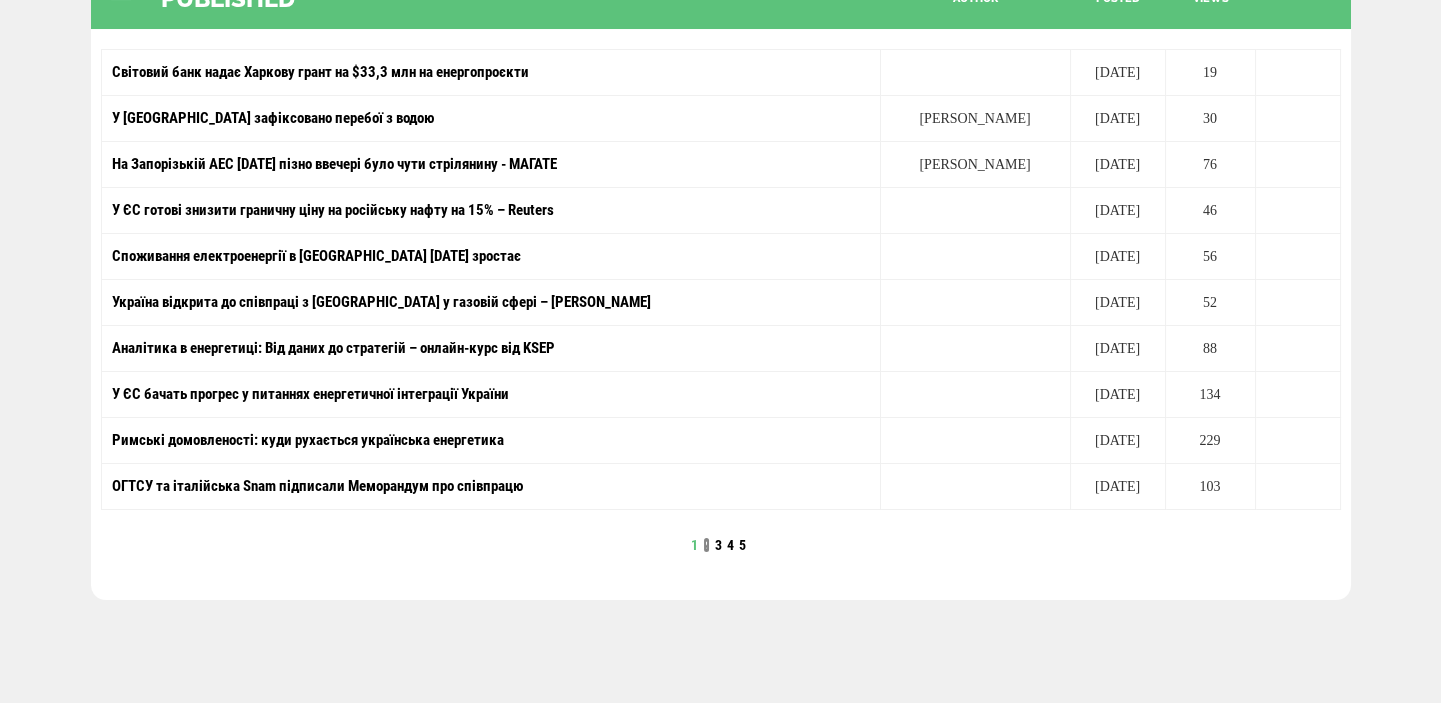 click on "2" at bounding box center [706, 545] 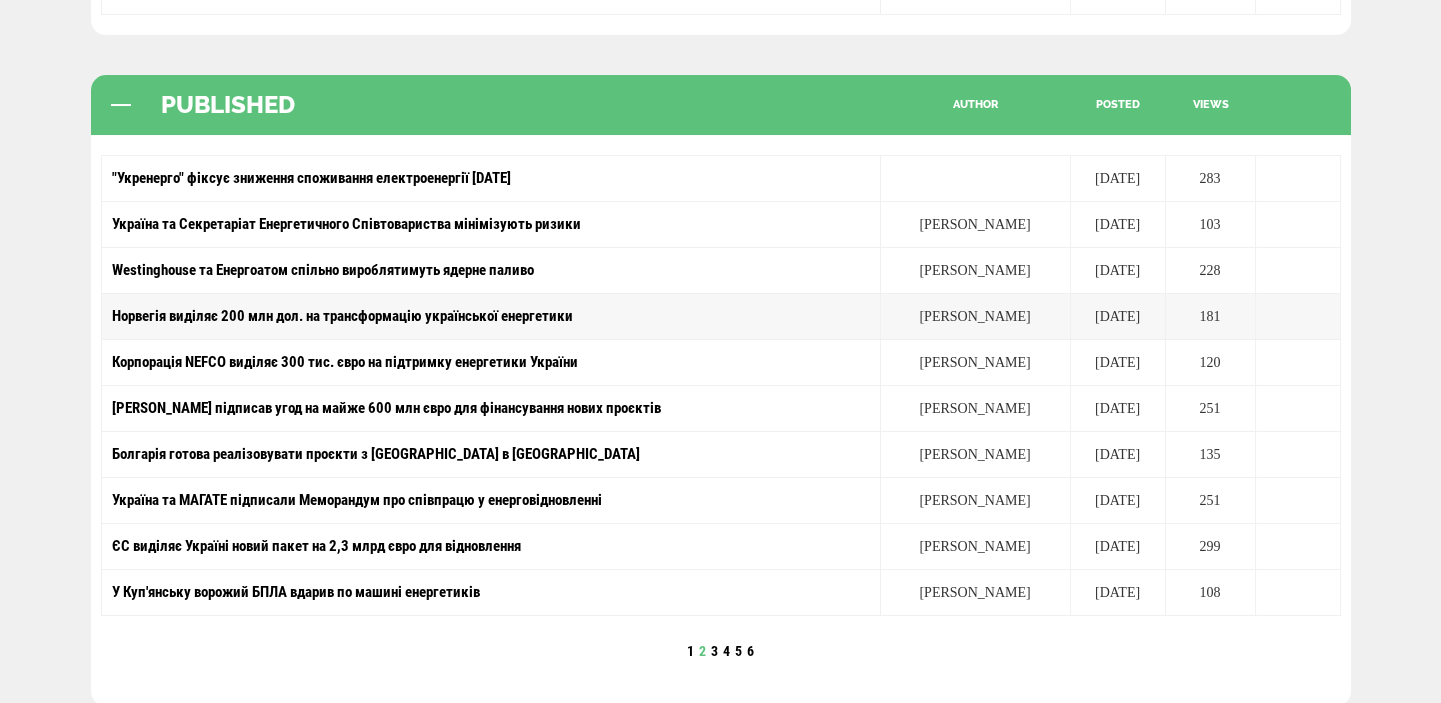 scroll, scrollTop: 424, scrollLeft: 0, axis: vertical 